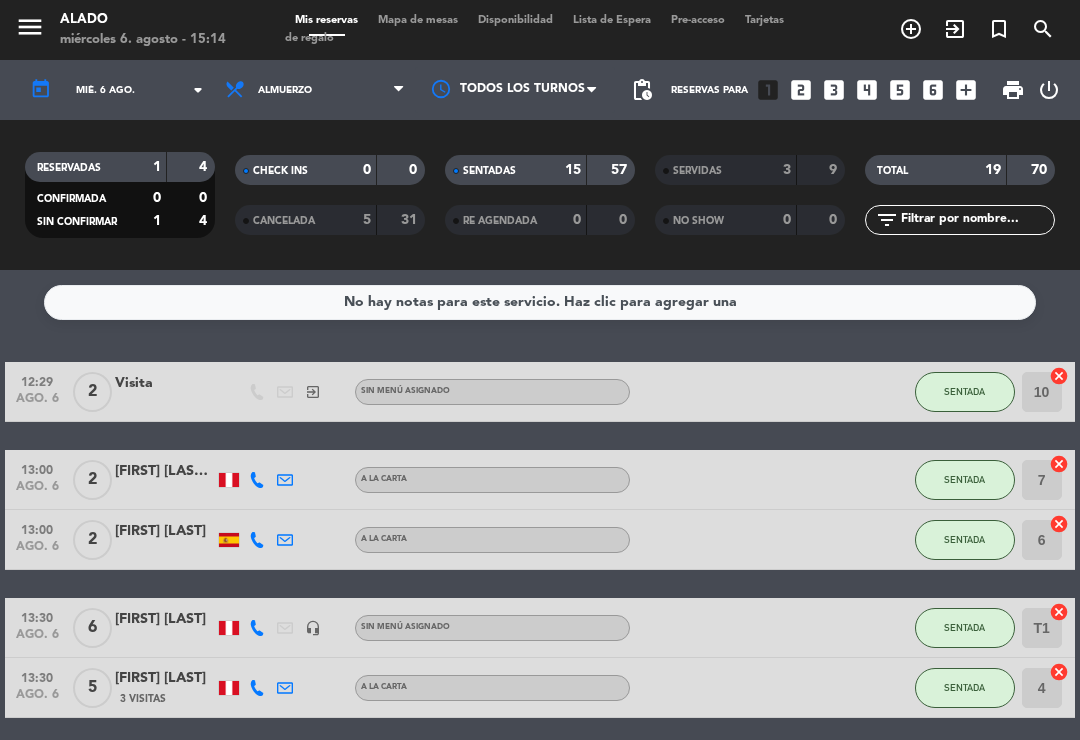 scroll, scrollTop: 0, scrollLeft: 0, axis: both 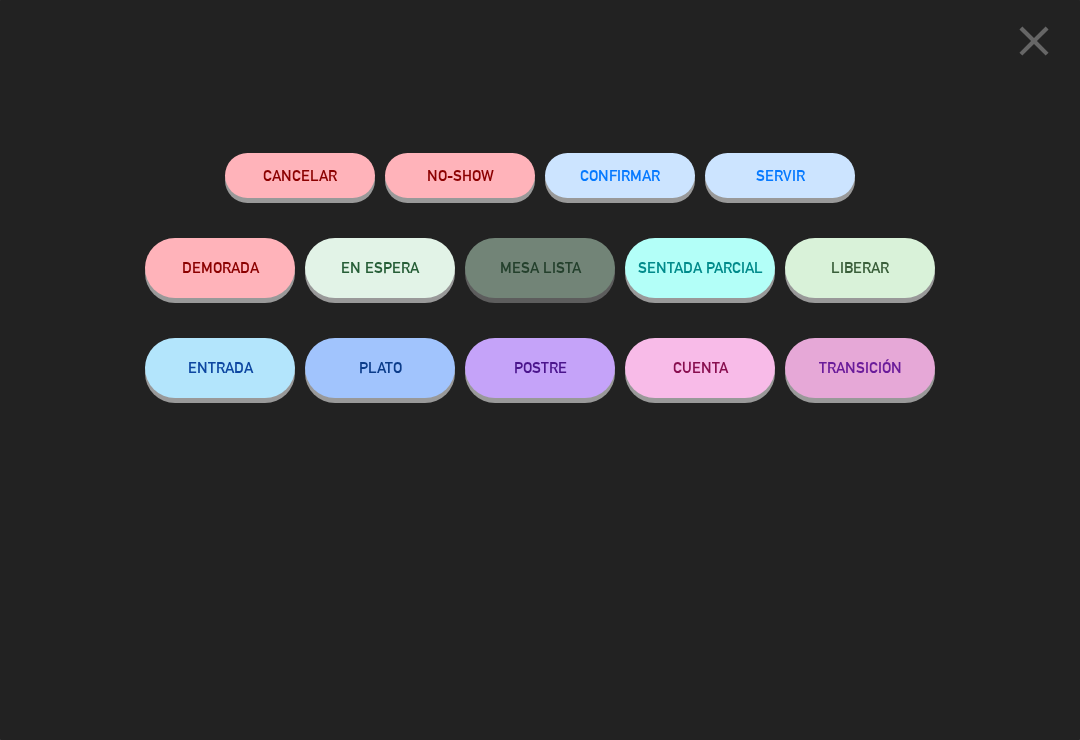 click on "SERVIR" 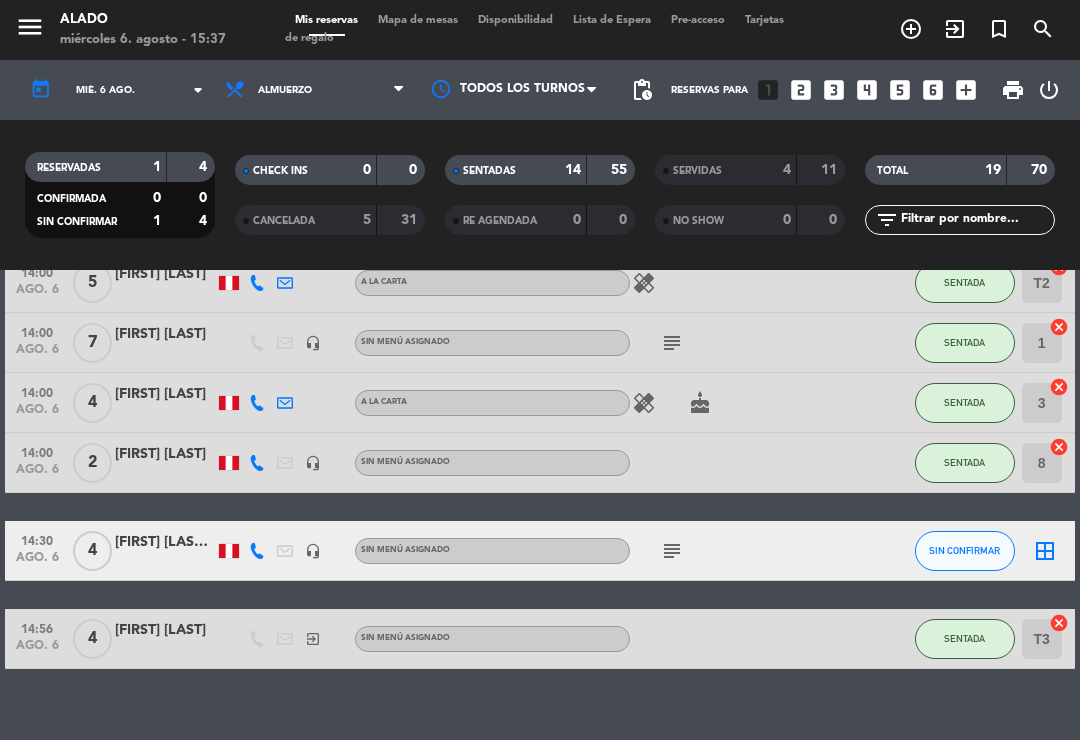 scroll, scrollTop: 815, scrollLeft: 0, axis: vertical 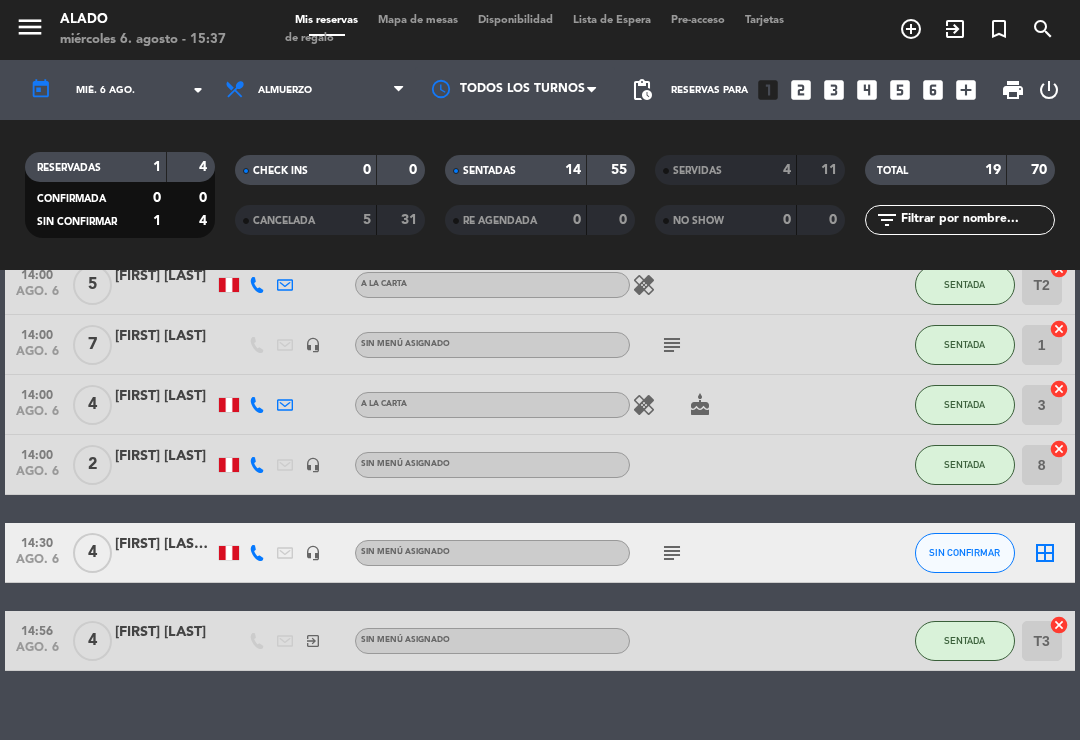 click on "subject" 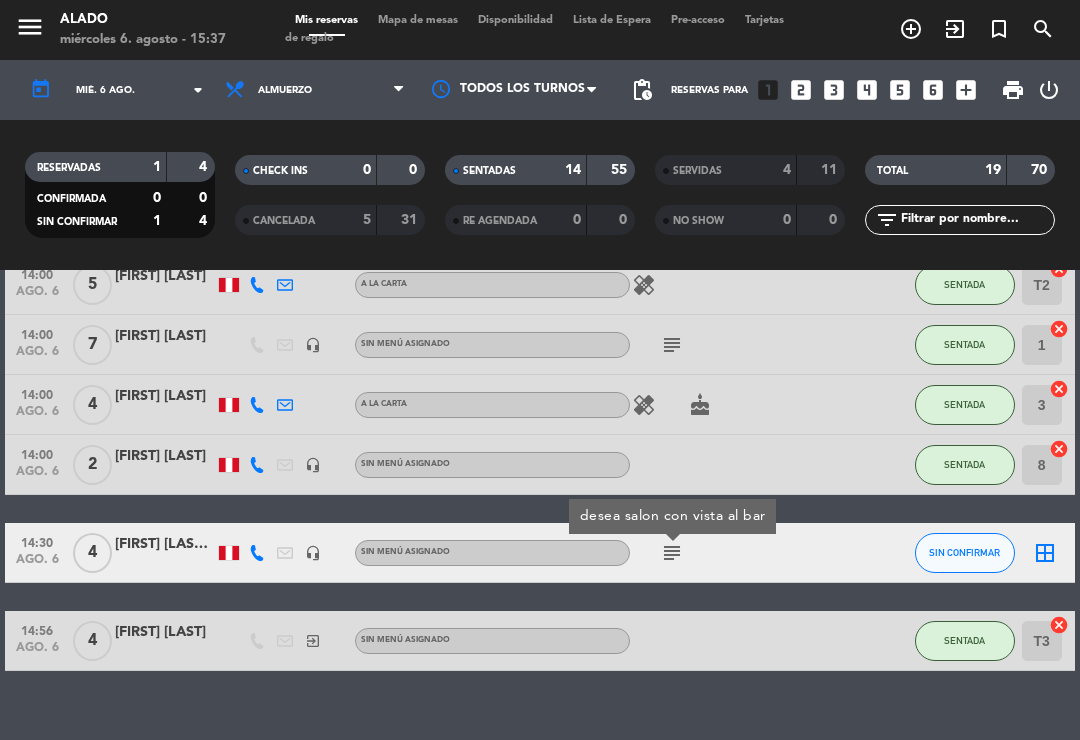 click on "[FIRST] [LAST] [LAST]" 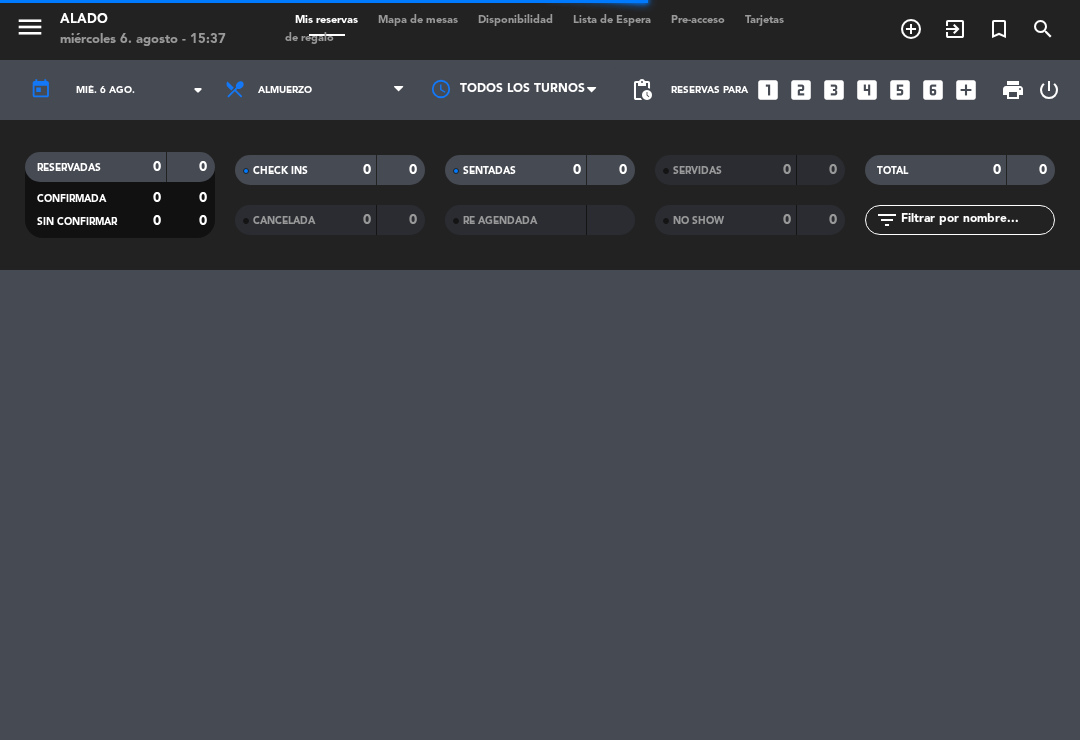scroll, scrollTop: 0, scrollLeft: 0, axis: both 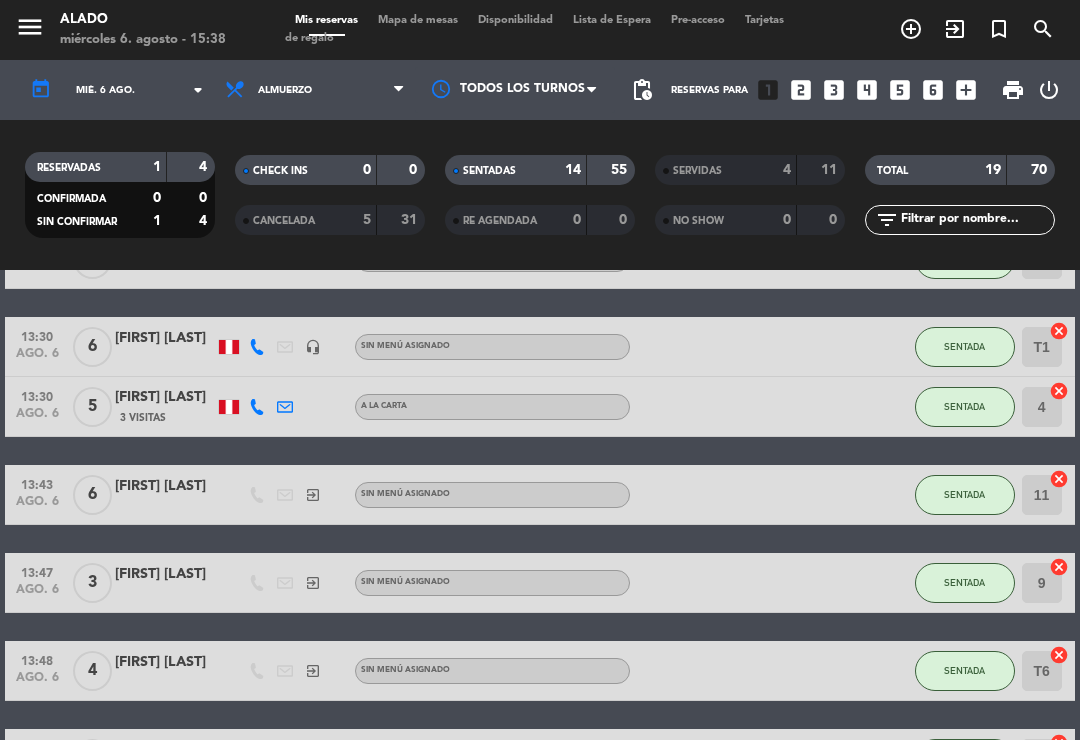 click on "SENTADA" 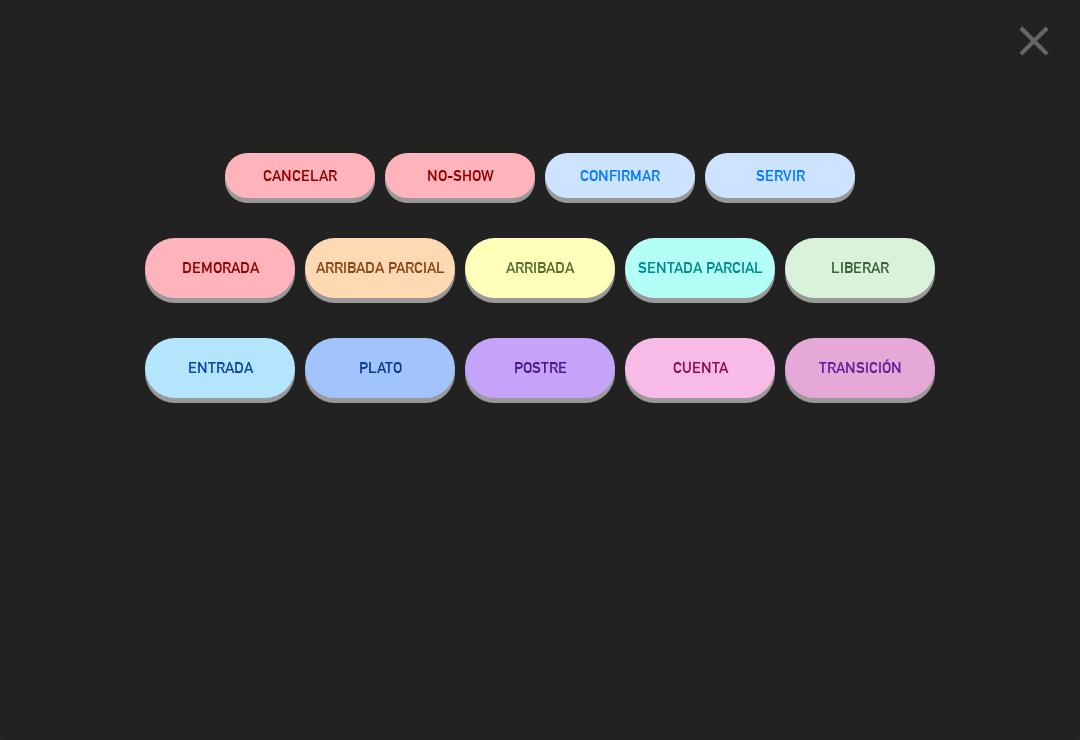 click on "close" 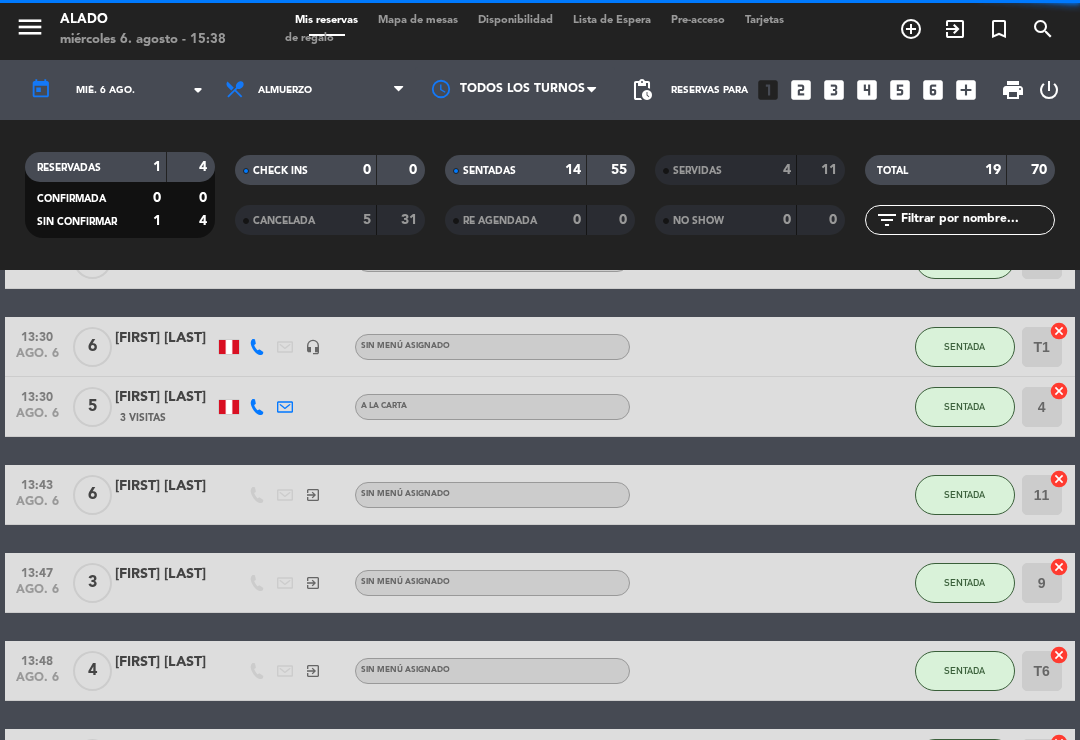 click on "SENTADA" 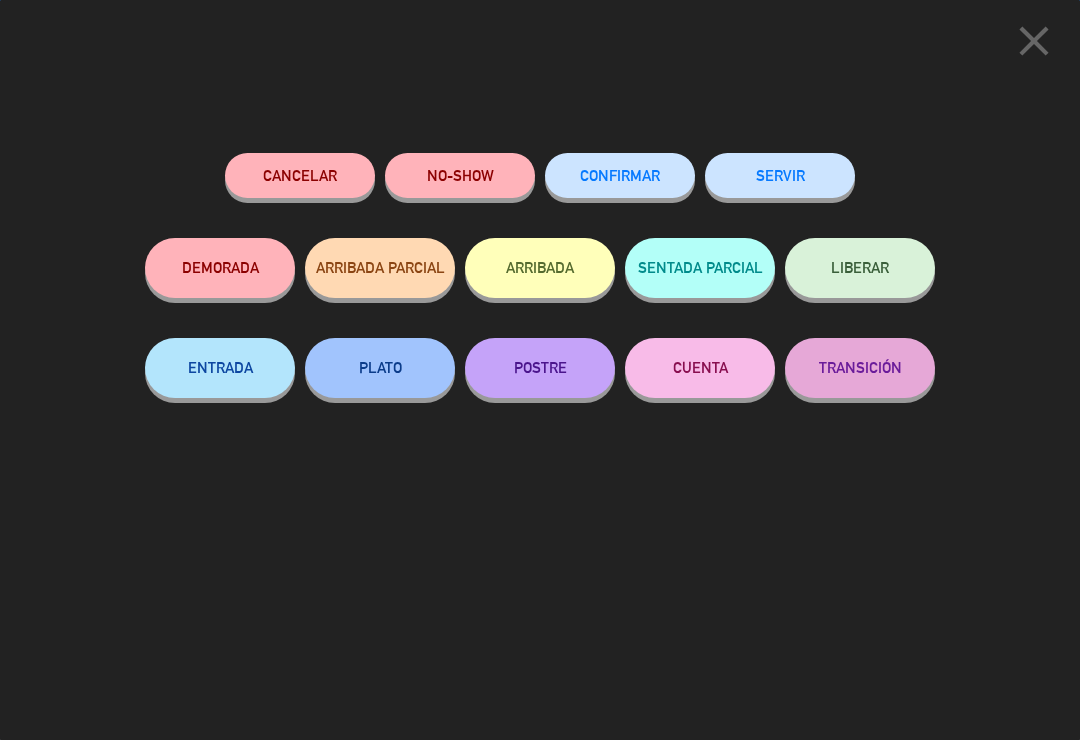 click on "SERVIR" 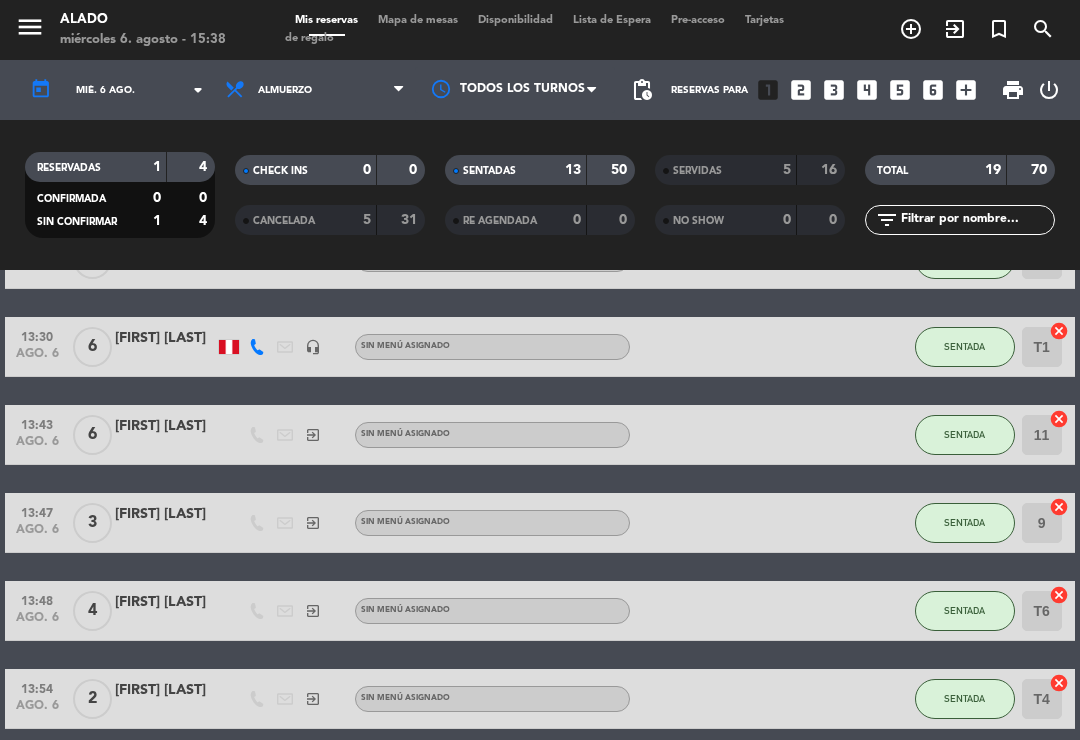 click on "SENTADA" 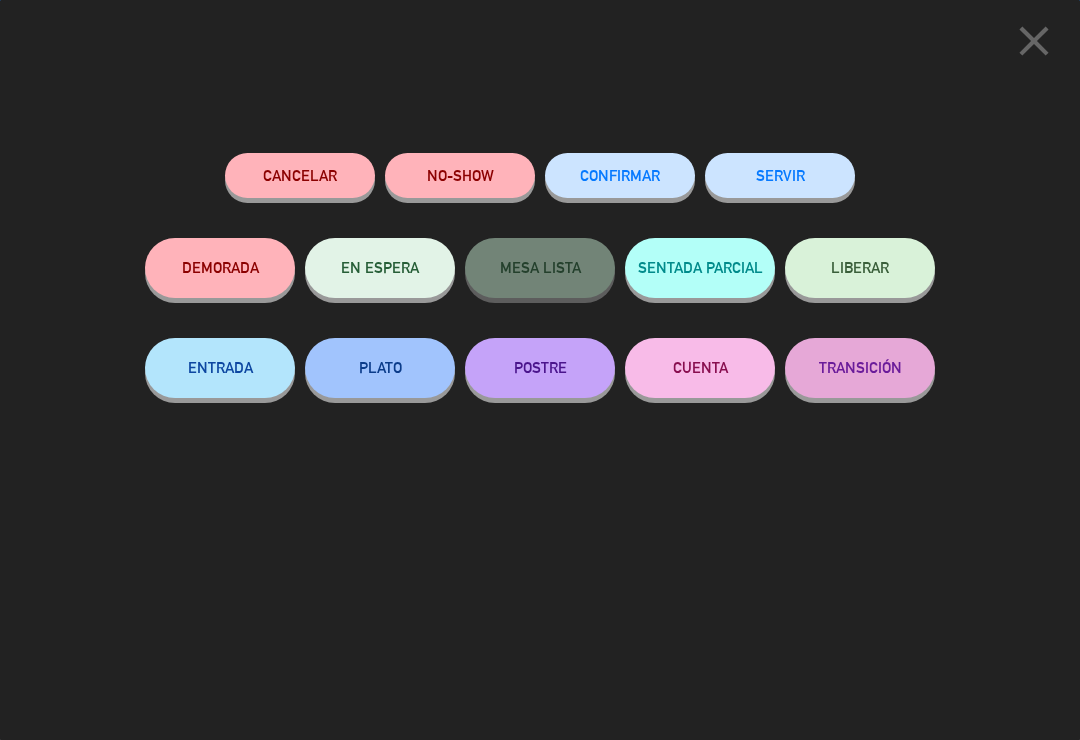 click on "SERVIR" 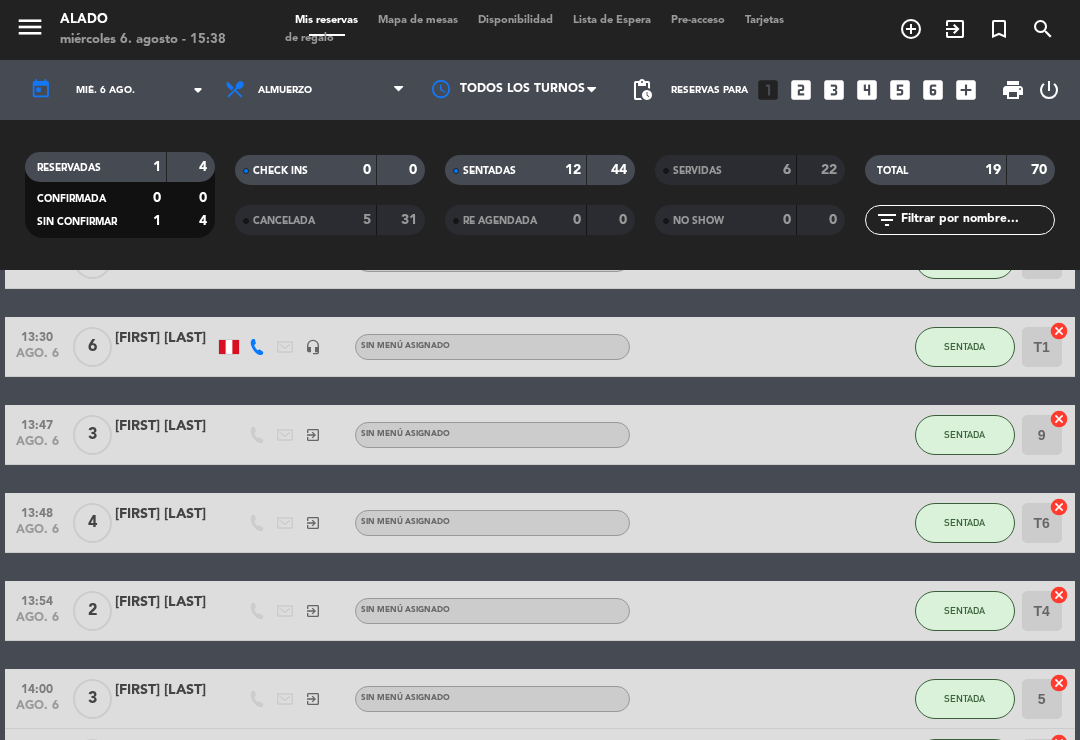click on "SENTADA" 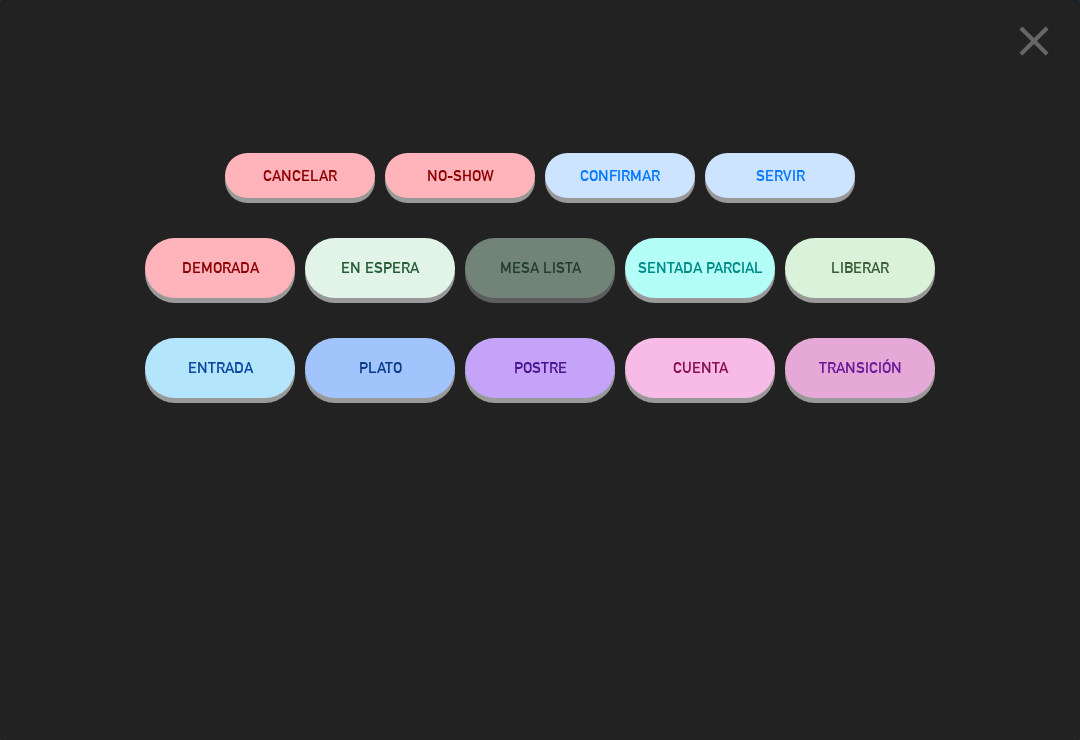 click on "SERVIR" 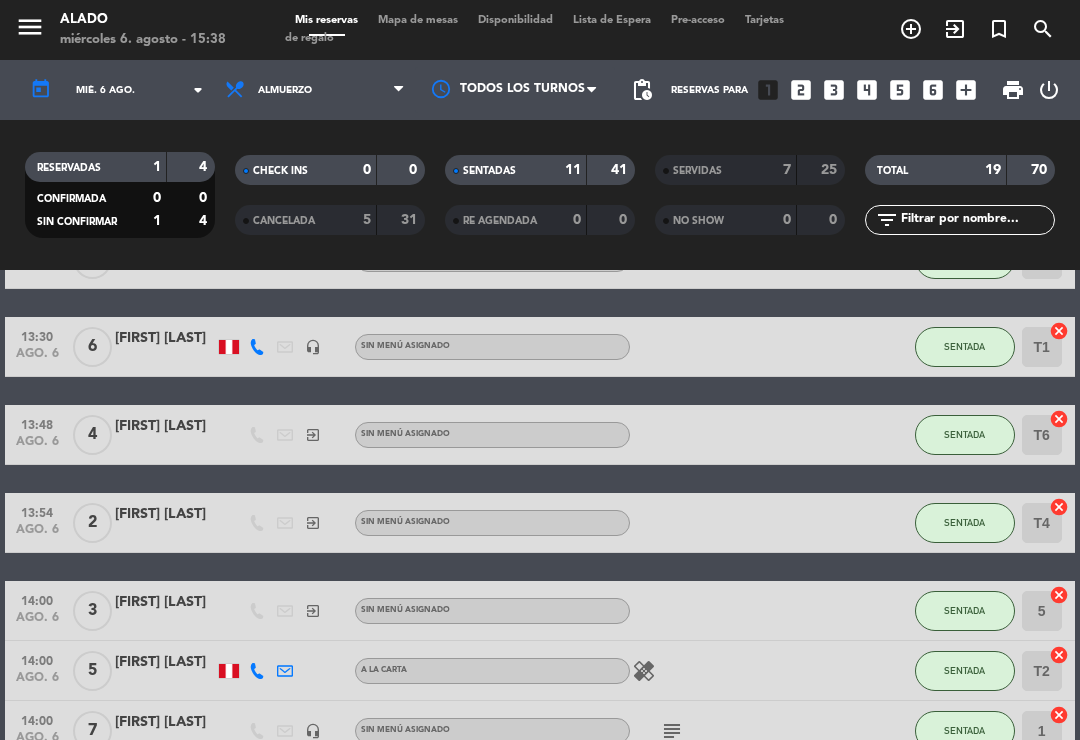 click on "SENTADA" 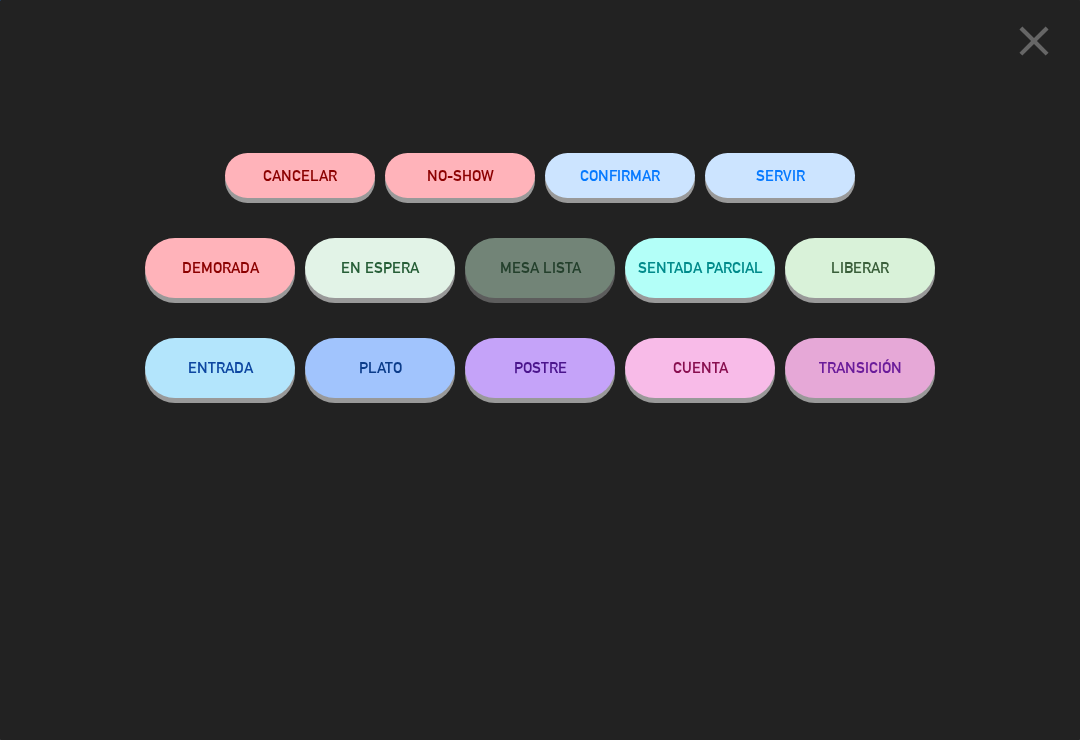 click on "SERVIR" 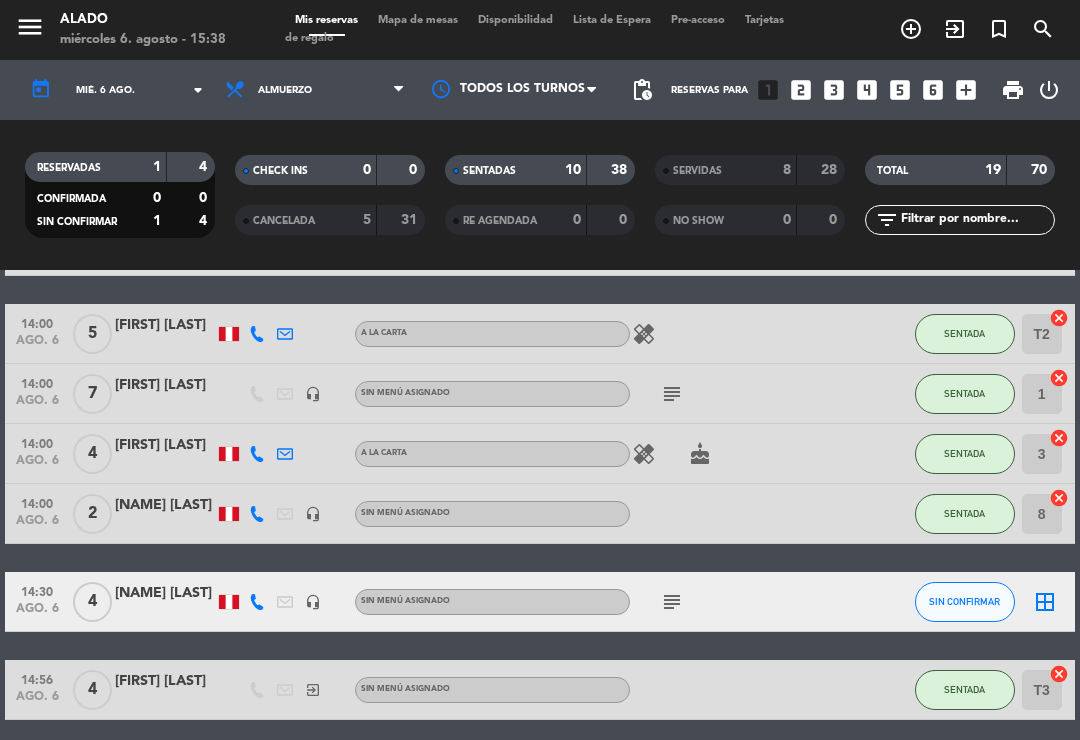 scroll, scrollTop: 471, scrollLeft: 0, axis: vertical 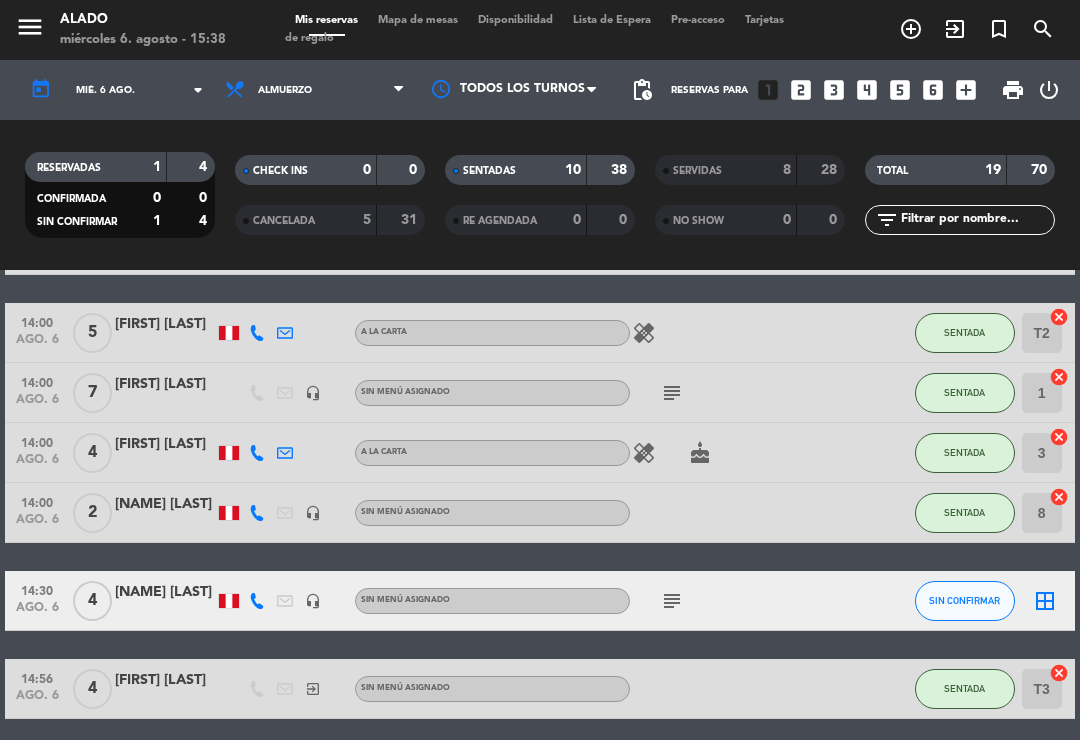 click on "[FIRST] [LAST]" 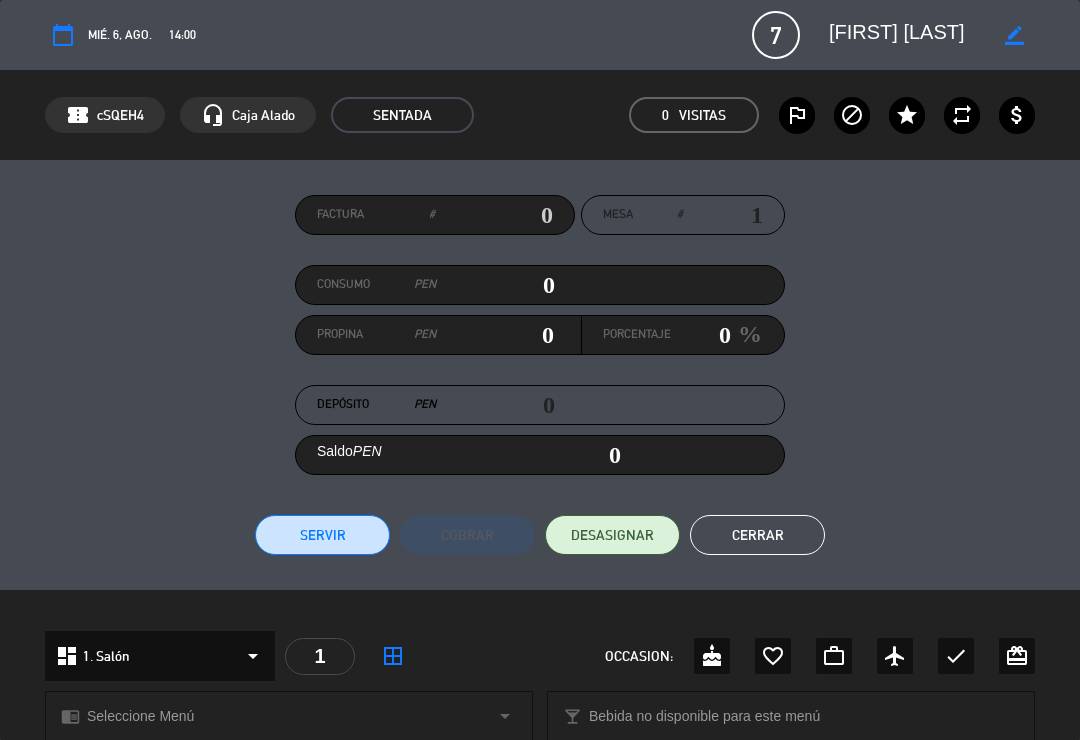 click on "Cerrar" 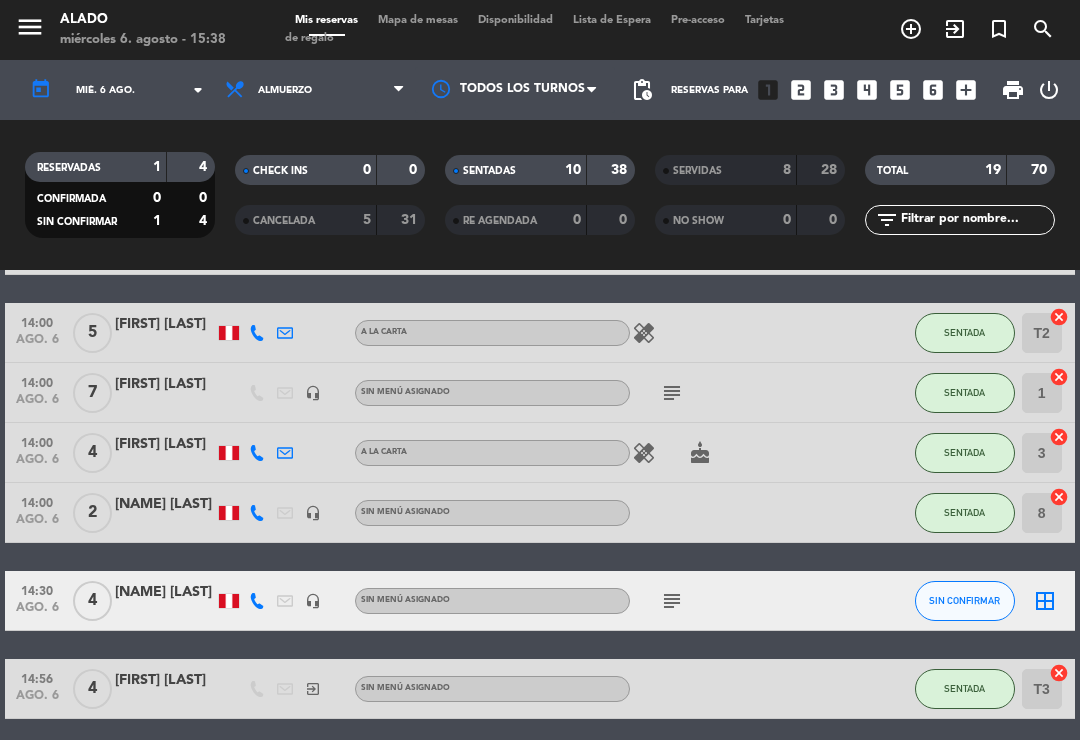 click on "[NAME] [LAST]" 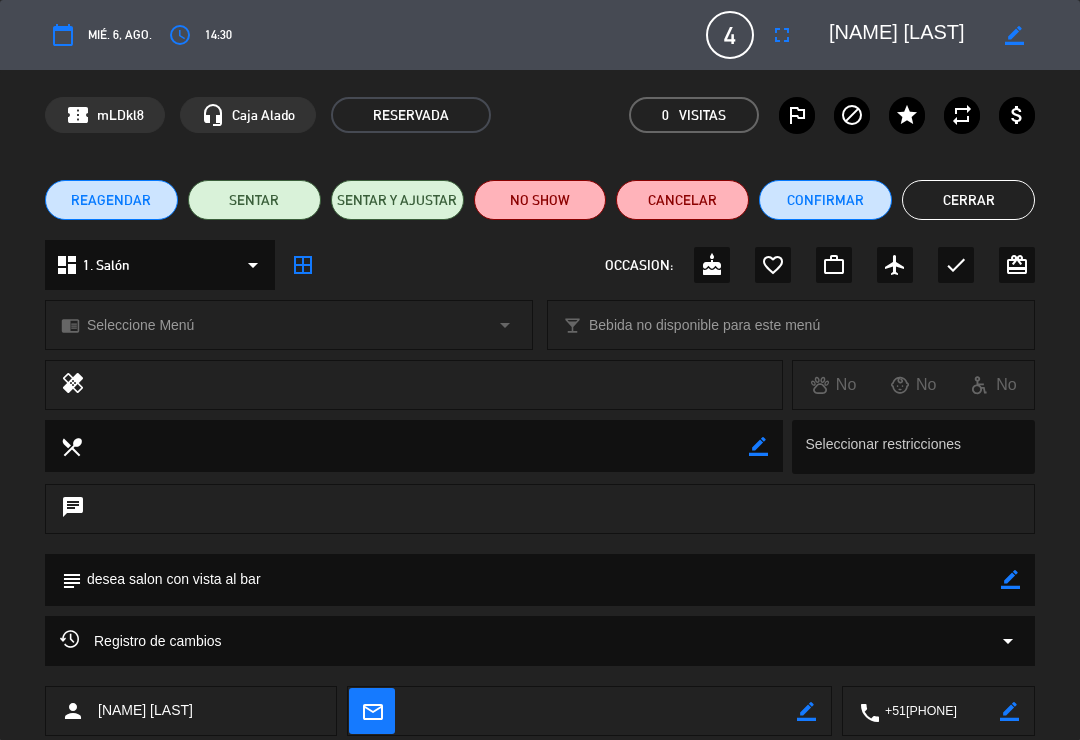click on "REAGENDAR   SENTAR   SENTAR Y AJUSTAR   NO SHOW   Cancelar   Confirmar   Cerrar" 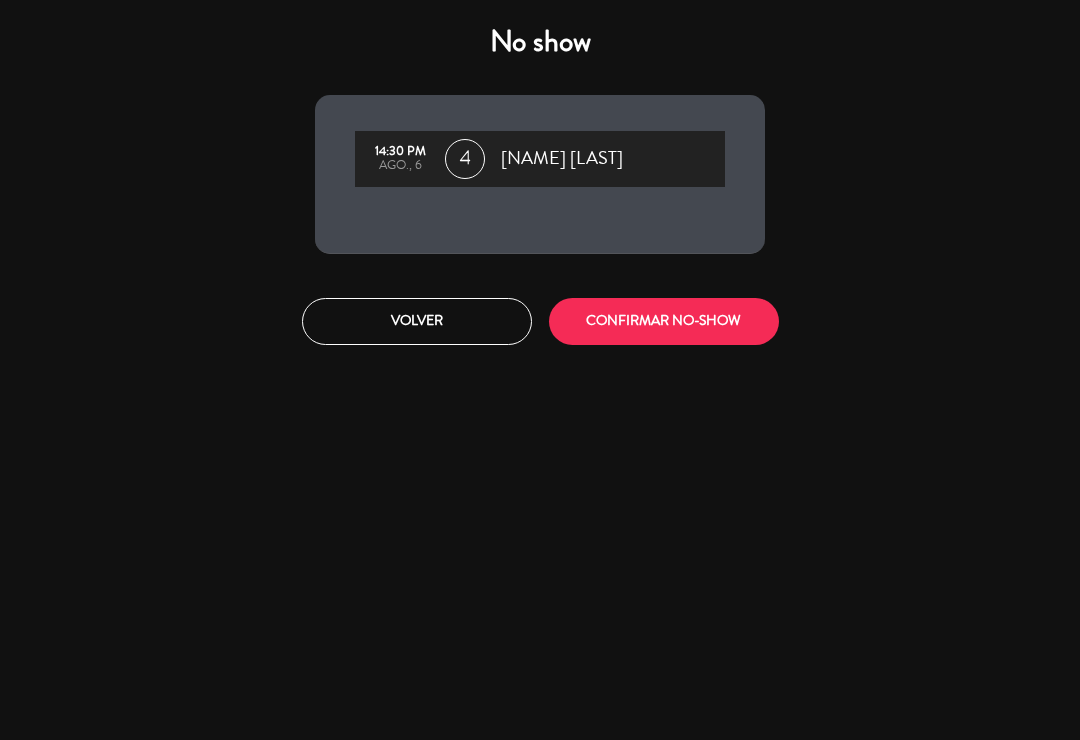click on "CONFIRMAR NO-SHOW" 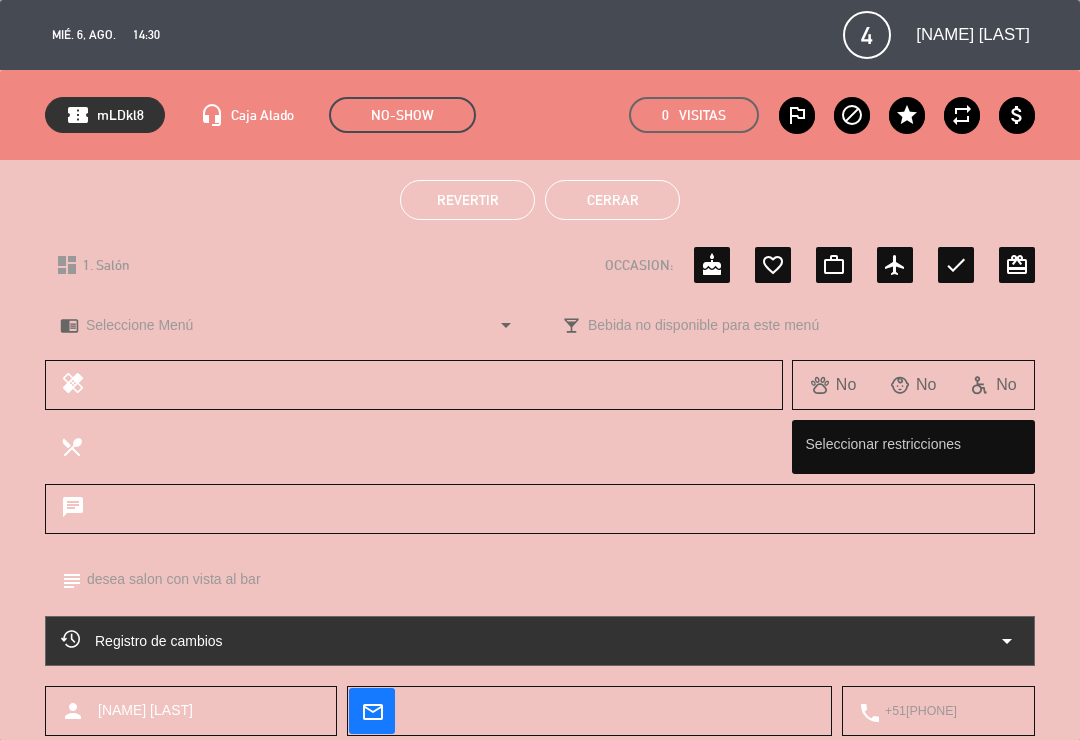 click on "Cerrar" 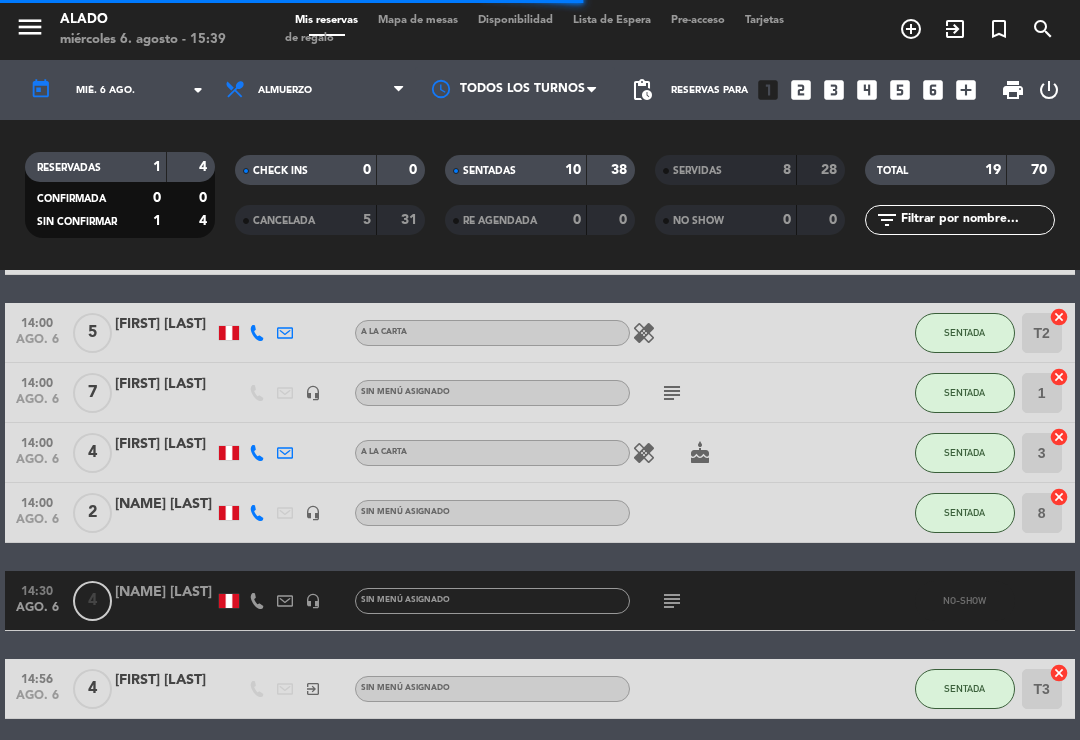 scroll, scrollTop: 431, scrollLeft: 0, axis: vertical 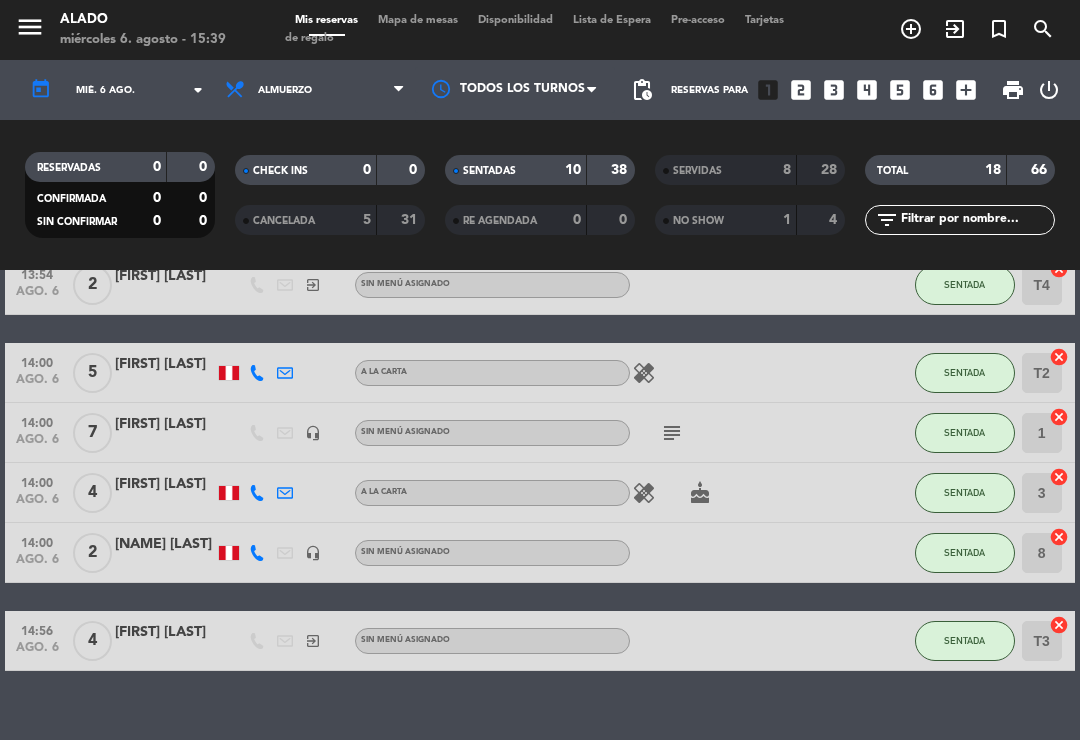 click on "SENTADA" 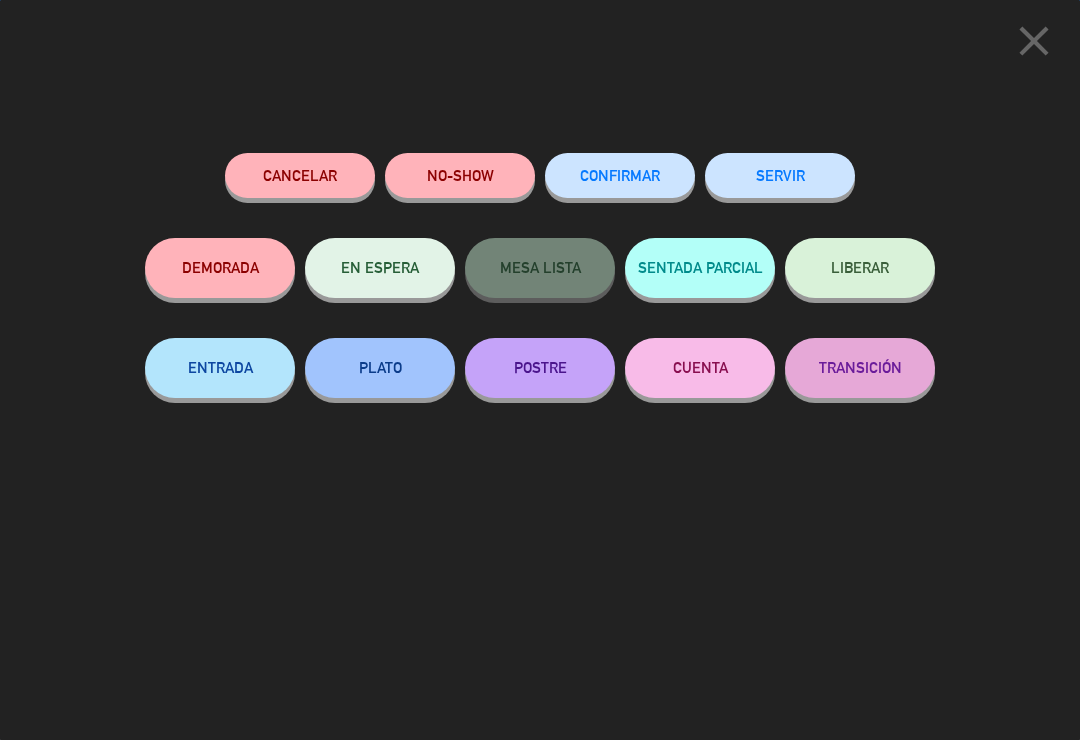 click on "SERVIR" 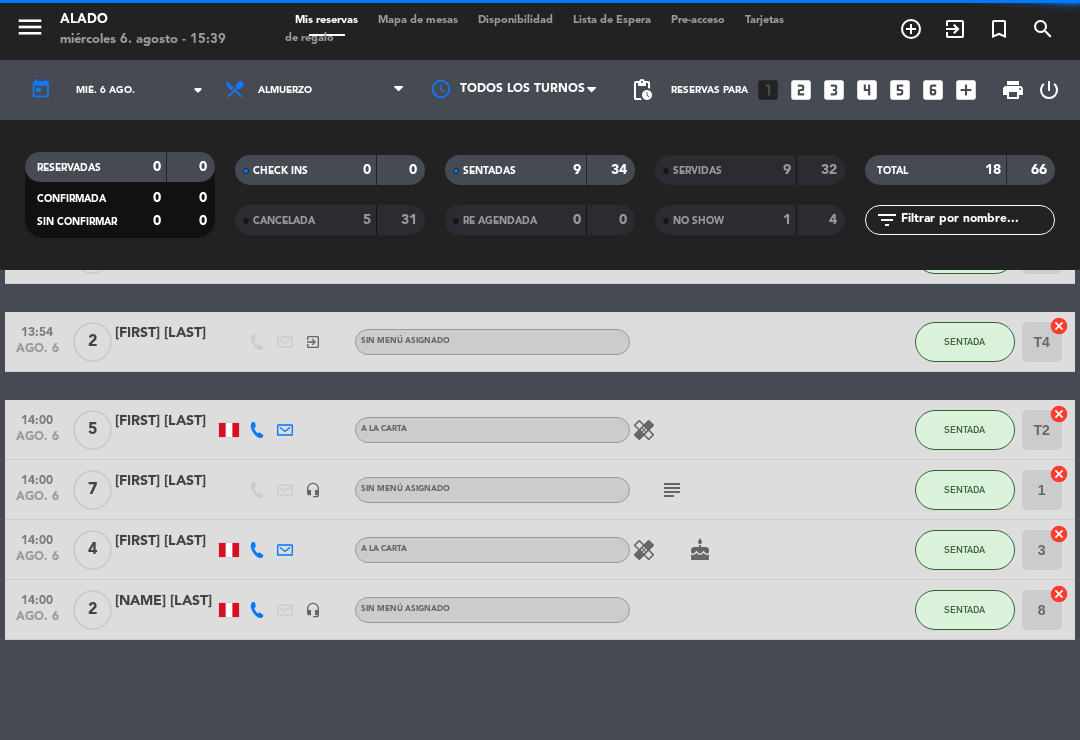 scroll, scrollTop: 343, scrollLeft: 0, axis: vertical 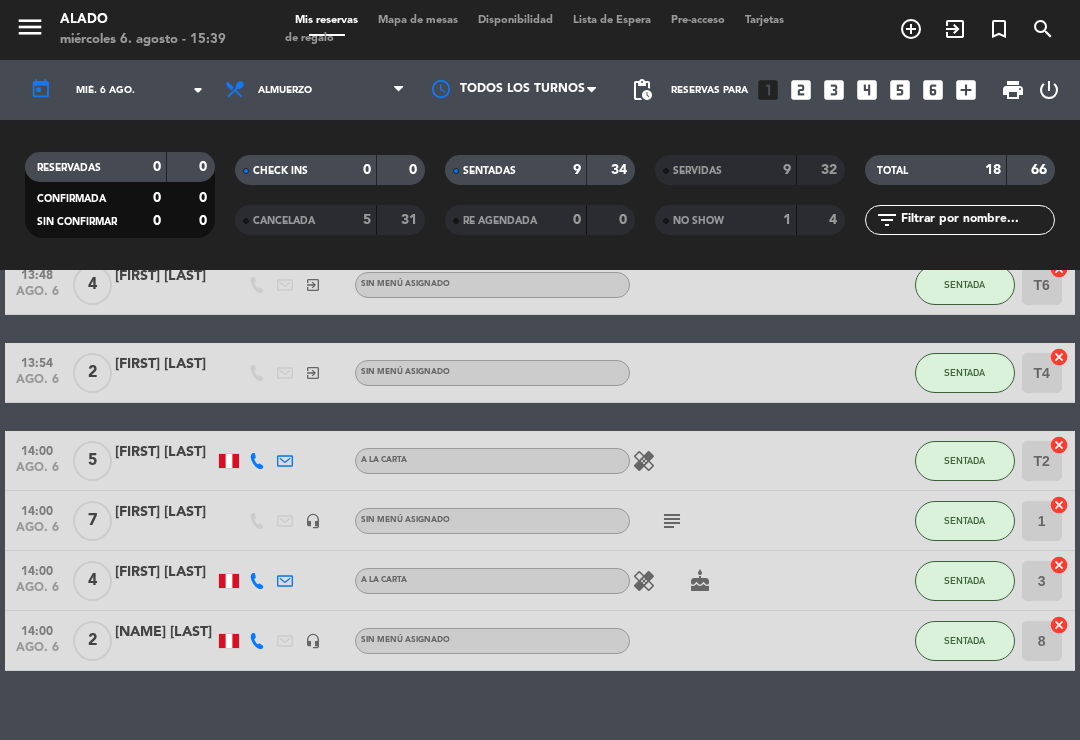 click on "SENTADA" 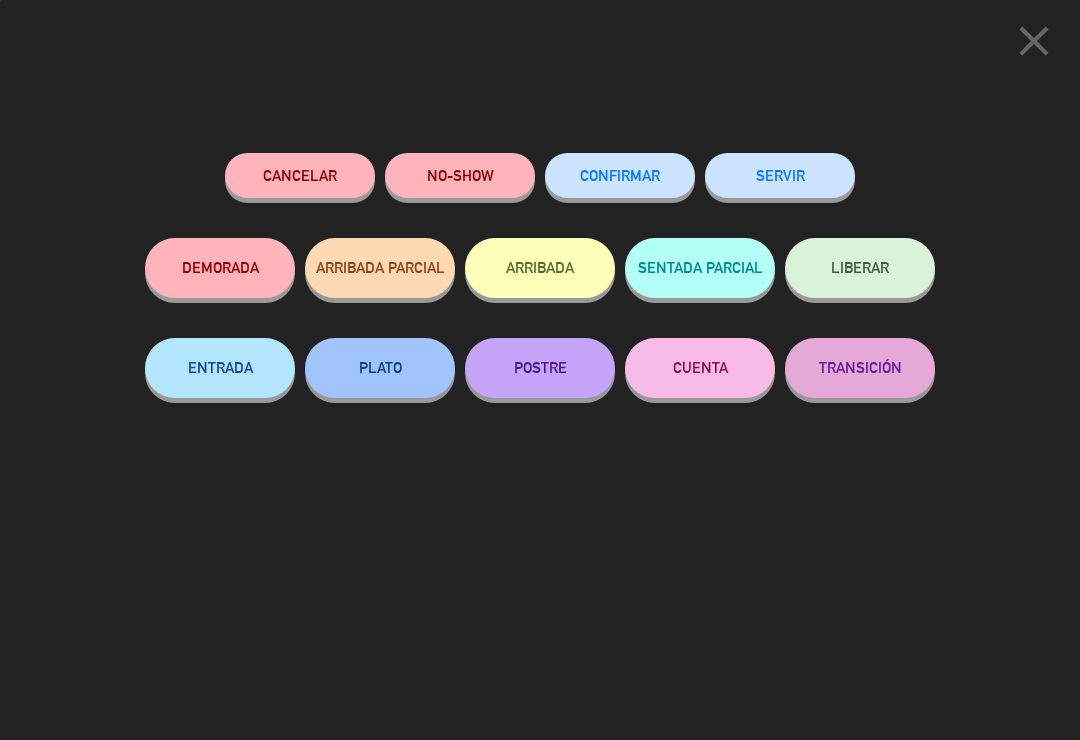 click on "SERVIR" 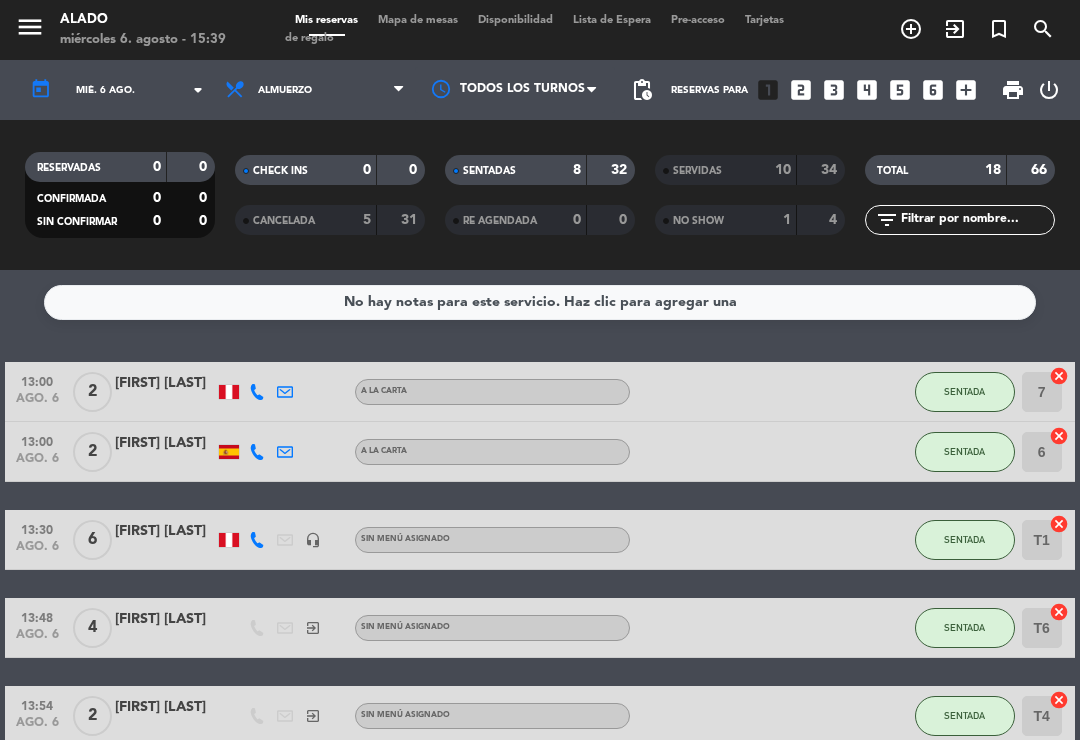 scroll, scrollTop: 0, scrollLeft: 0, axis: both 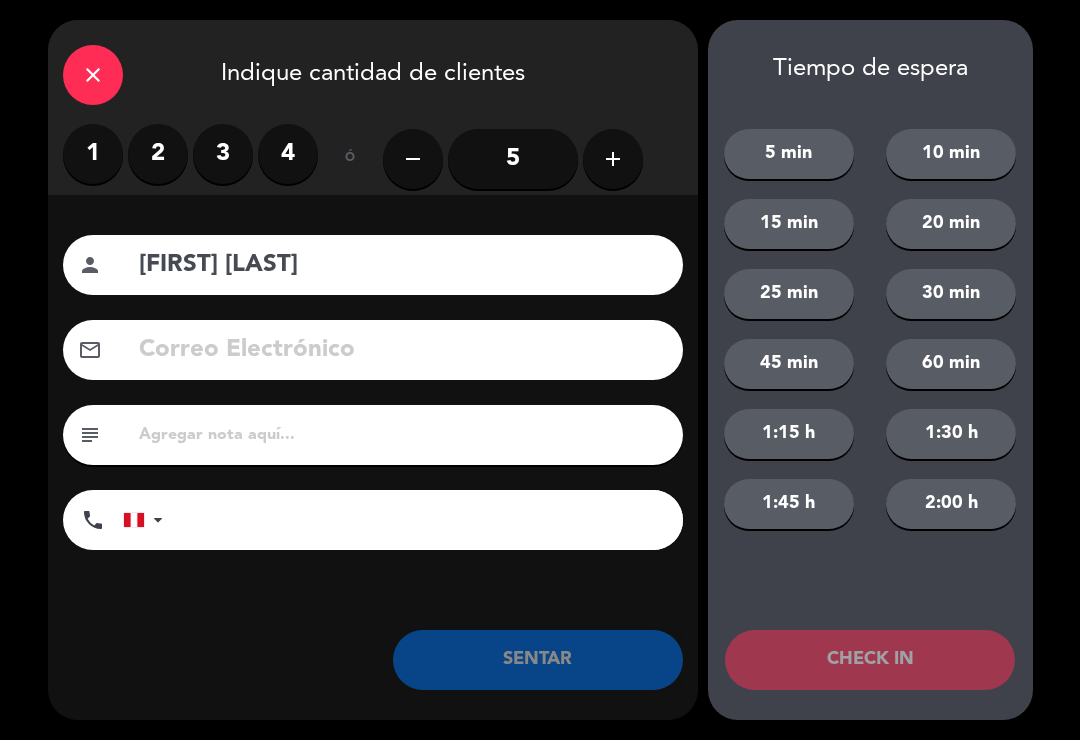 type on "[FIRST] [LAST]" 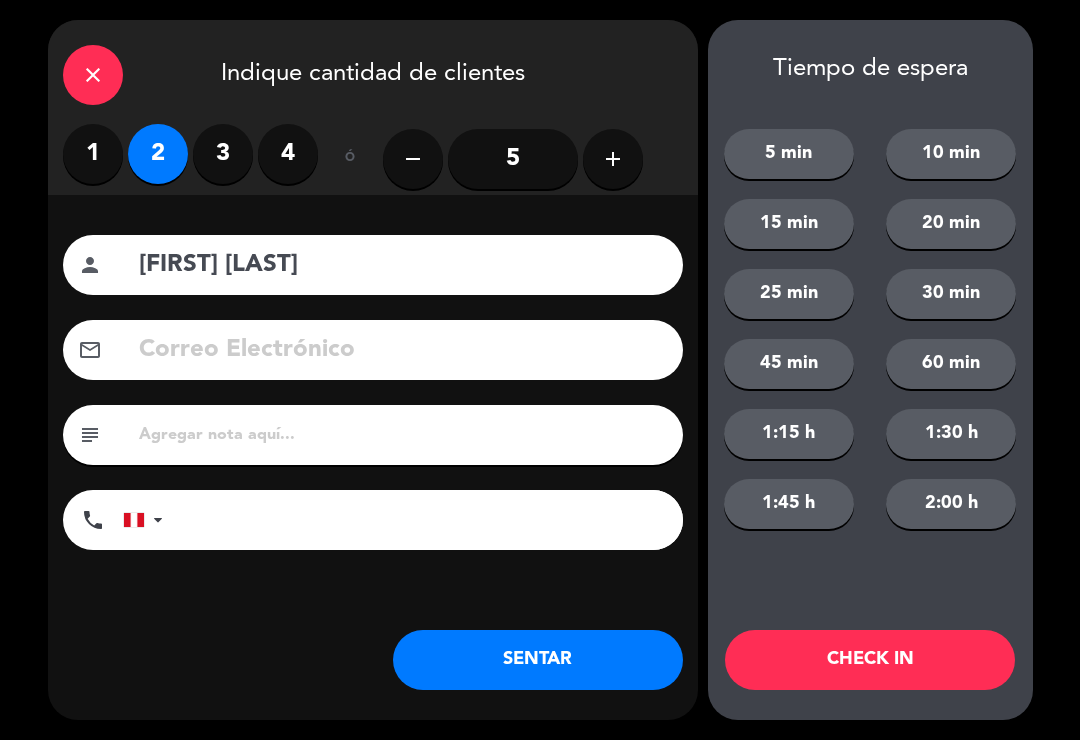 click on "SENTAR" 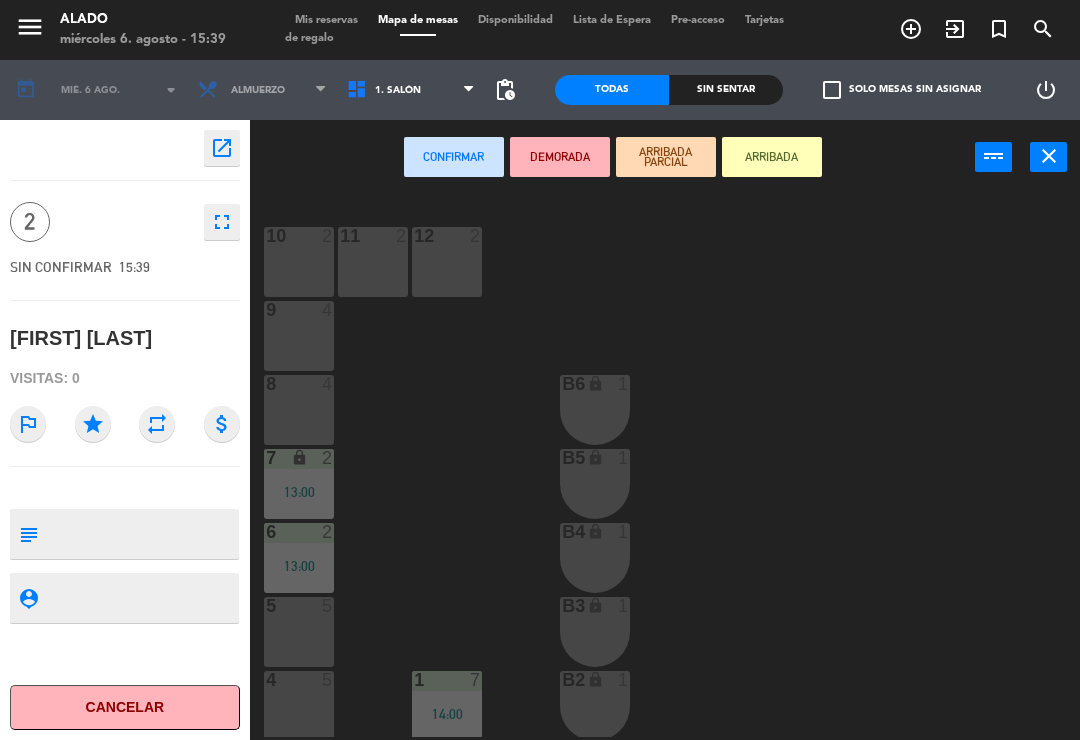 click at bounding box center (299, 236) 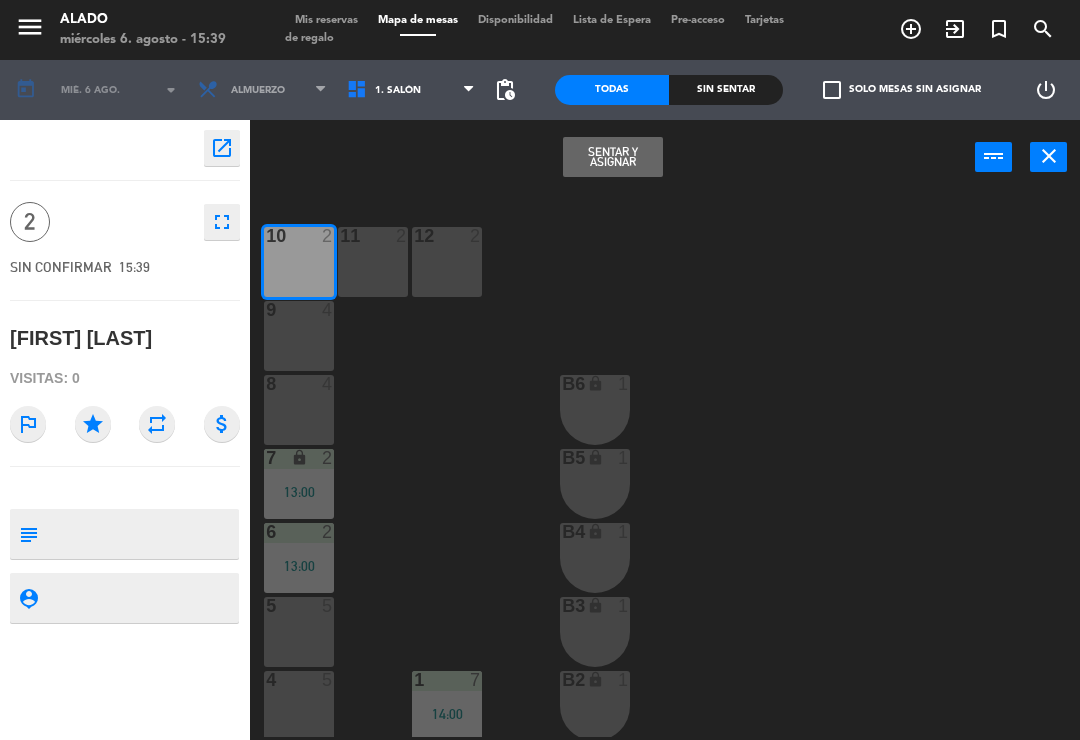click on "Sentar y Asignar" at bounding box center [613, 157] 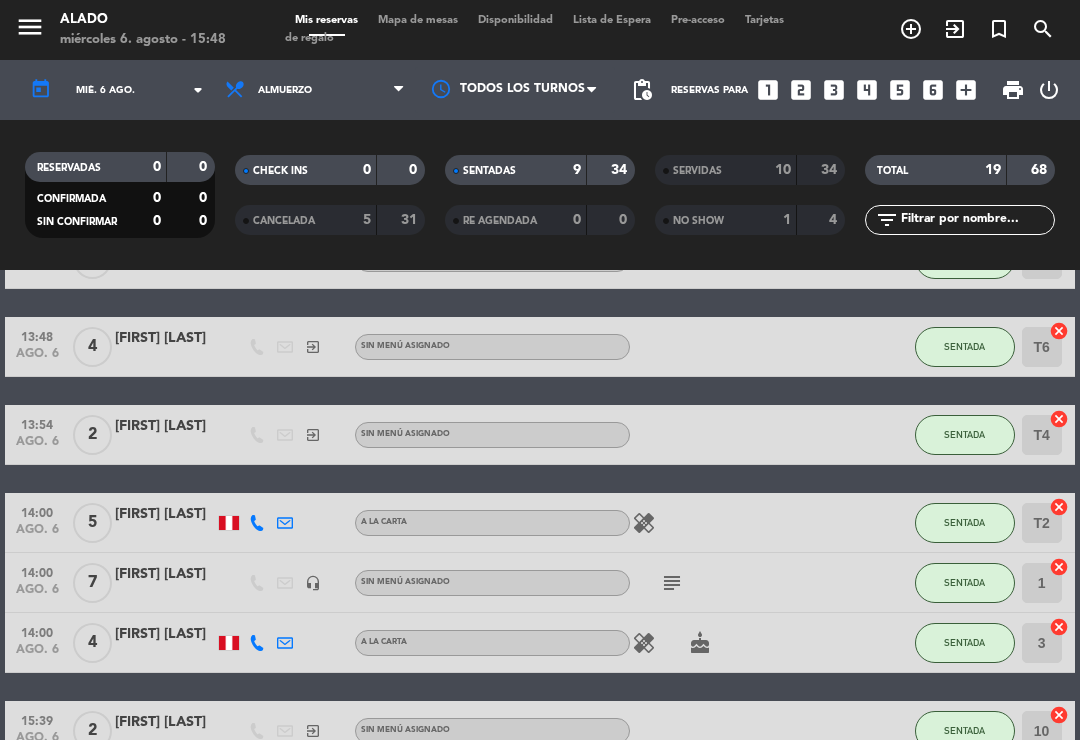 scroll, scrollTop: 280, scrollLeft: 0, axis: vertical 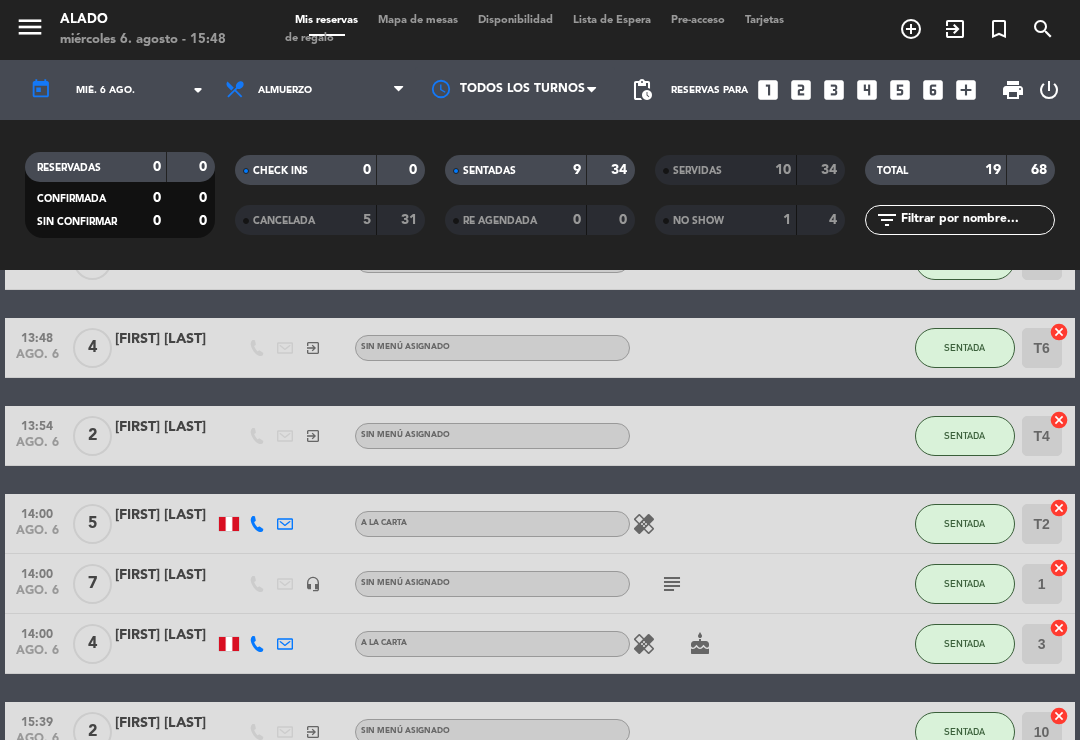 click on "SENTADA" 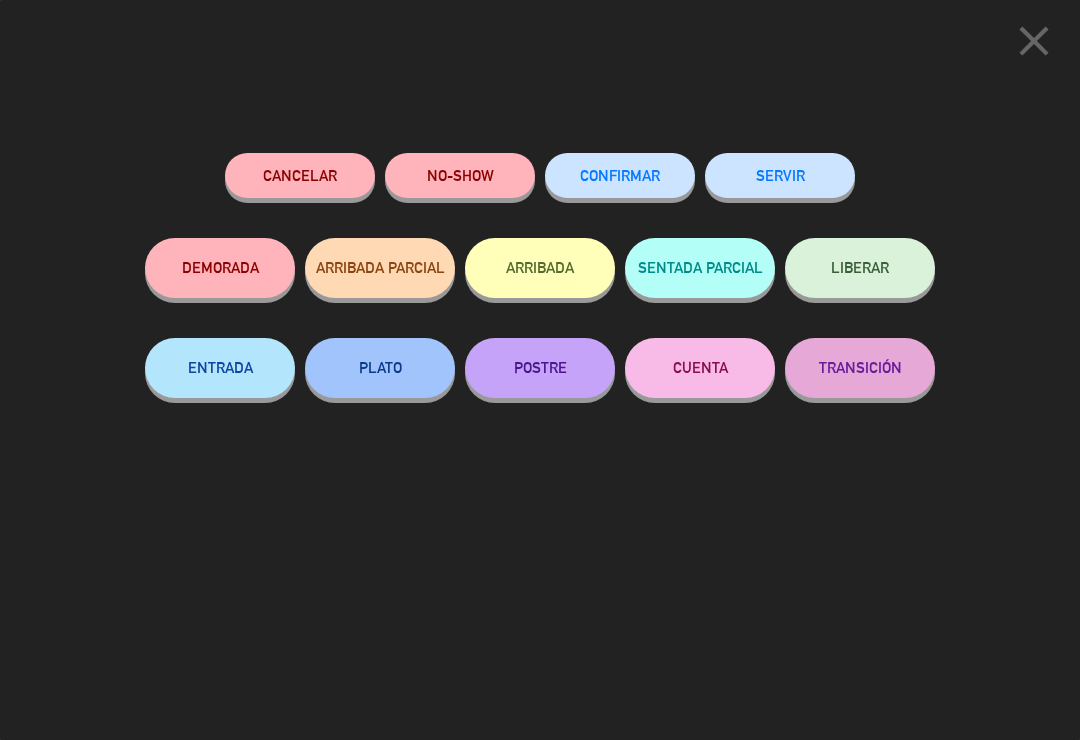 click on "SERVIR" 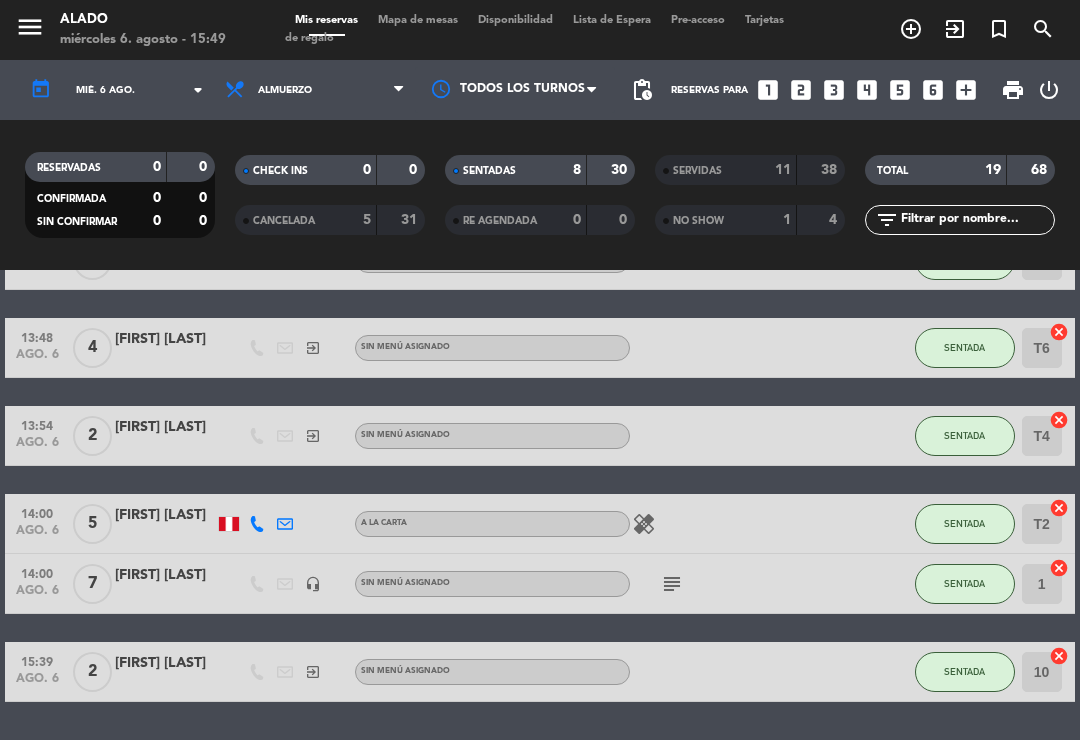 click on "SENTADA" 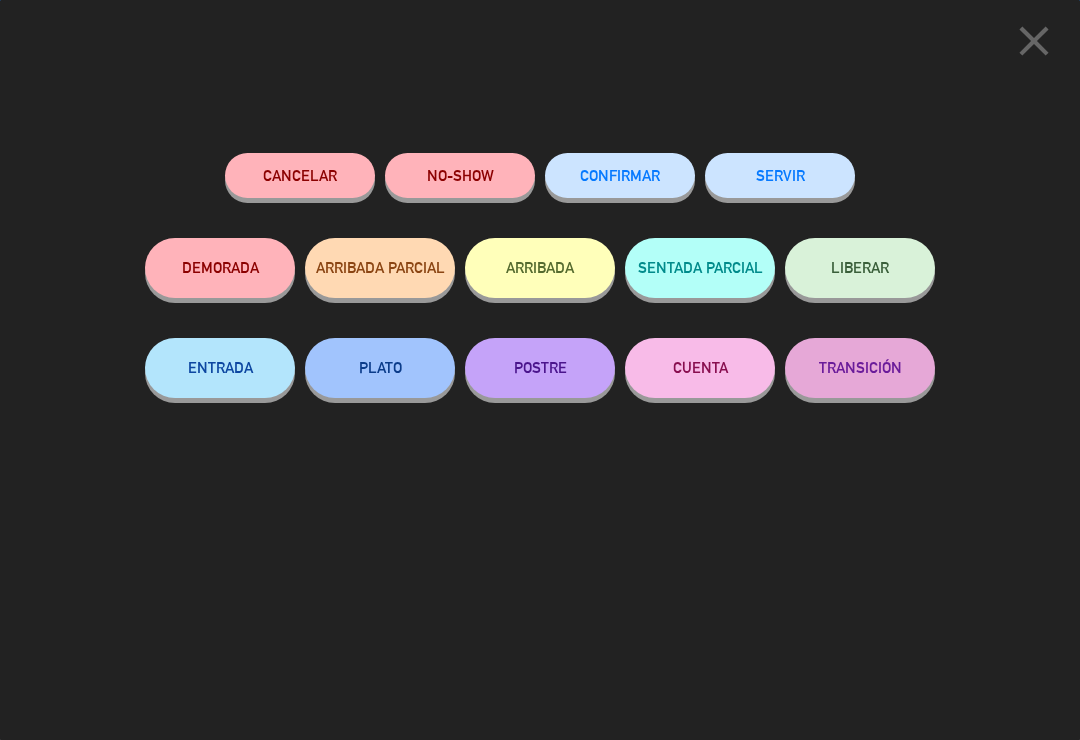 click on "SERVIR" 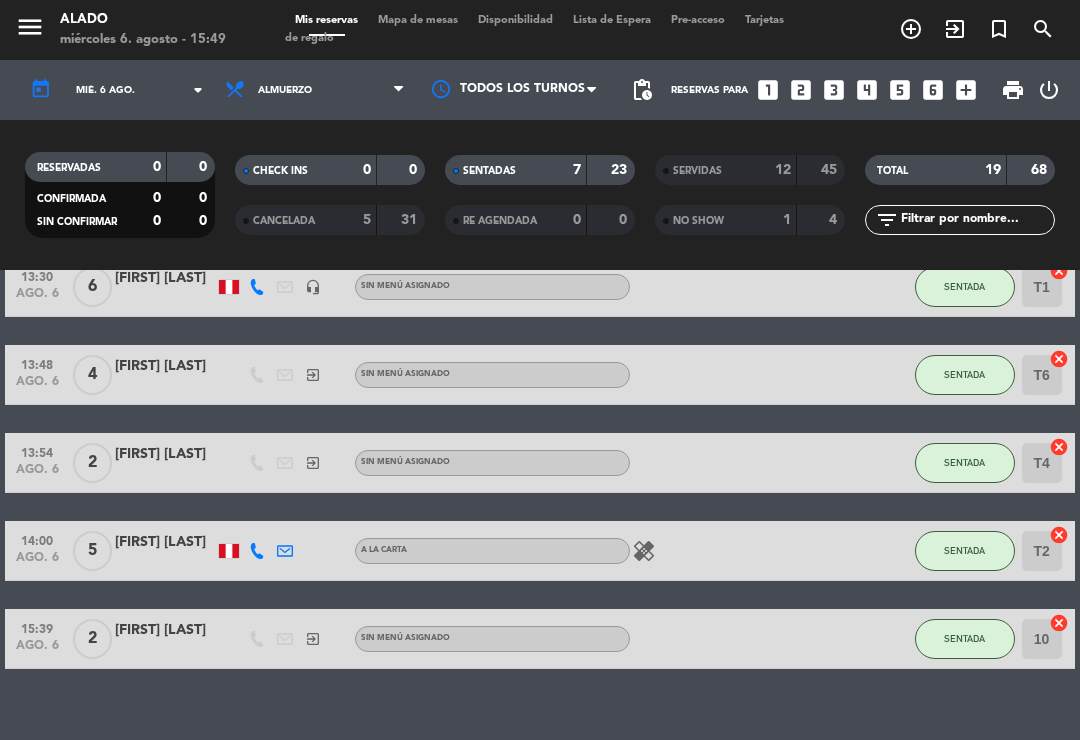 scroll, scrollTop: 251, scrollLeft: 0, axis: vertical 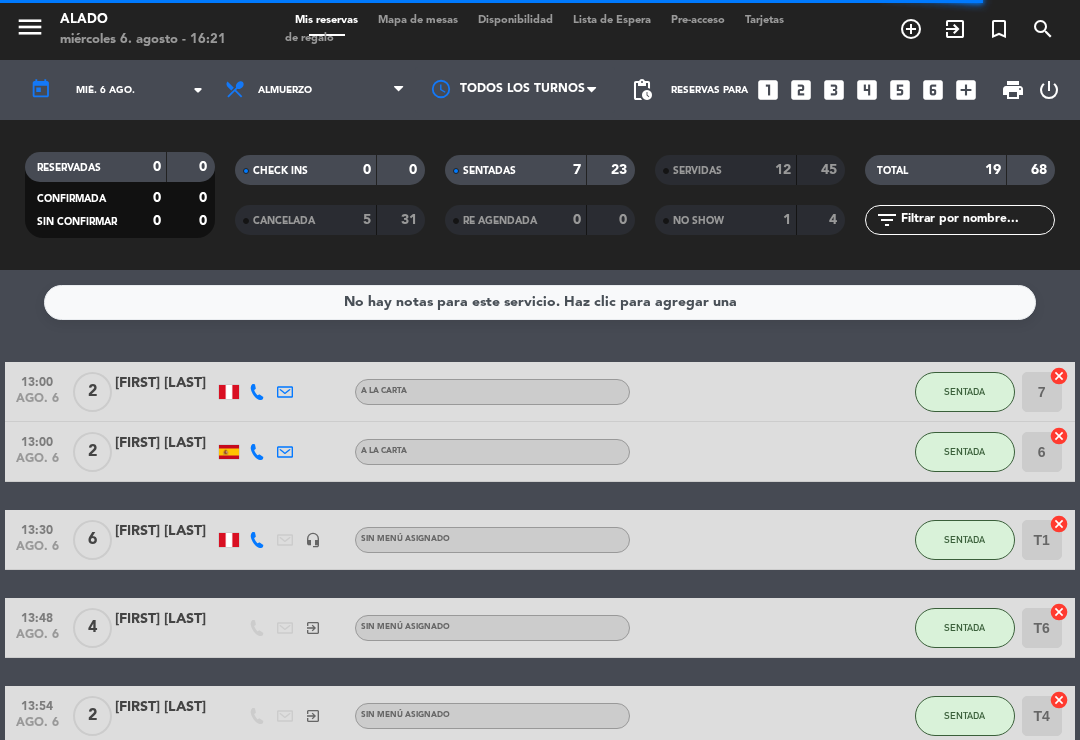 click on "Almuerzo" at bounding box center (315, 90) 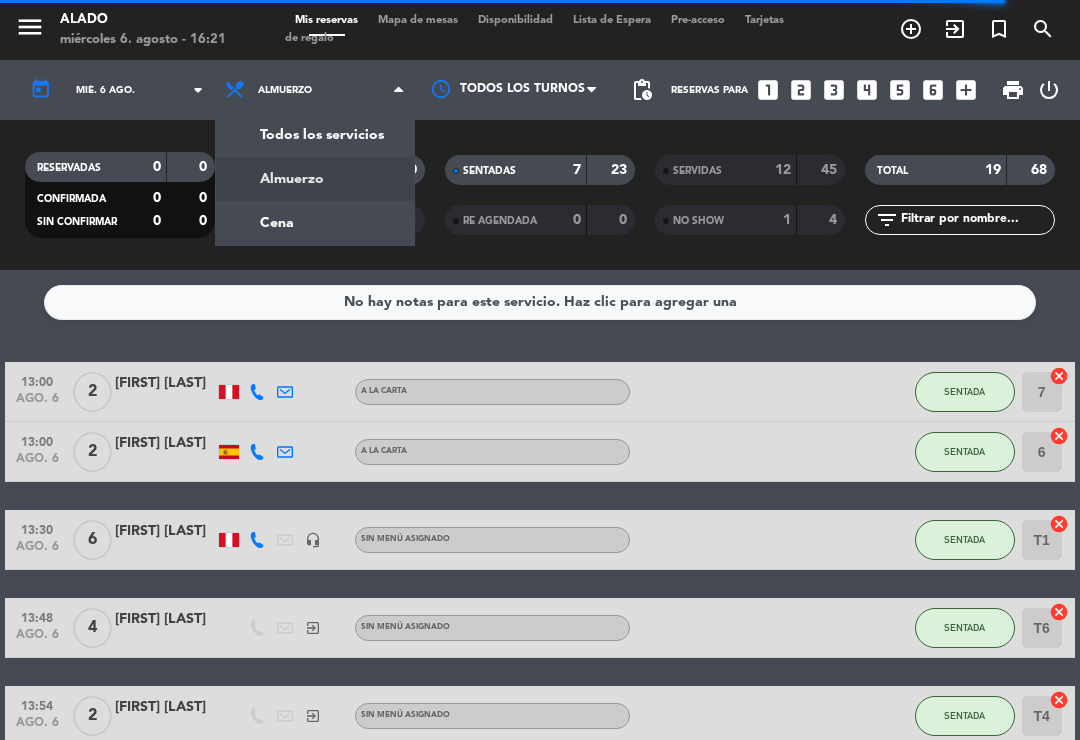 click on "menu  Alado   miércoles 6. agosto - 16:21   Mis reservas   Mapa de mesas   Disponibilidad   Lista de Espera   Pre-acceso   Tarjetas de regalo  add_circle_outline exit_to_app turned_in_not search today    mié. 6 ago. arrow_drop_down  Almuerzo  Cena  Cena  Almuerzo  Cena  1. Salón   2. Terraza   3. Mezzanine   1. Salón   1. Salón   2. Terraza   3. Mezzanine  pending_actions  Todas  Sin sentar  check_box_outline_blank   Solo mesas sin asignar   power_settings_new   Esta vista   crop_square  9  restaurant  35 filter_list  2   [NAME] [LAST]   19:00   1. Salón  9  2   3   [NAME] [LAST]   19:00   2. Terraza  T6  2   [NAME] [LAST]   19:30   1. Salón  8  2   [NAME] [LAST]   19:30   2. Terraza  T7 chat  6   latam Timeleft   20:00   2. Terraza  T1  11   Procter & Gamble   20:00   4. Mezzanine  M1 chat  3   [NAME] [LAST]   20:30   2. Terraza  T4  4   [NAME] [LAST]   20:30   2. Terraza  T3 chat  2   [NAME] [LAST]   20:30   1. Salón  6 power_input close 10  2  11  2  12  2  9  2   19:00  8  2   19:30  B6 lock 7" 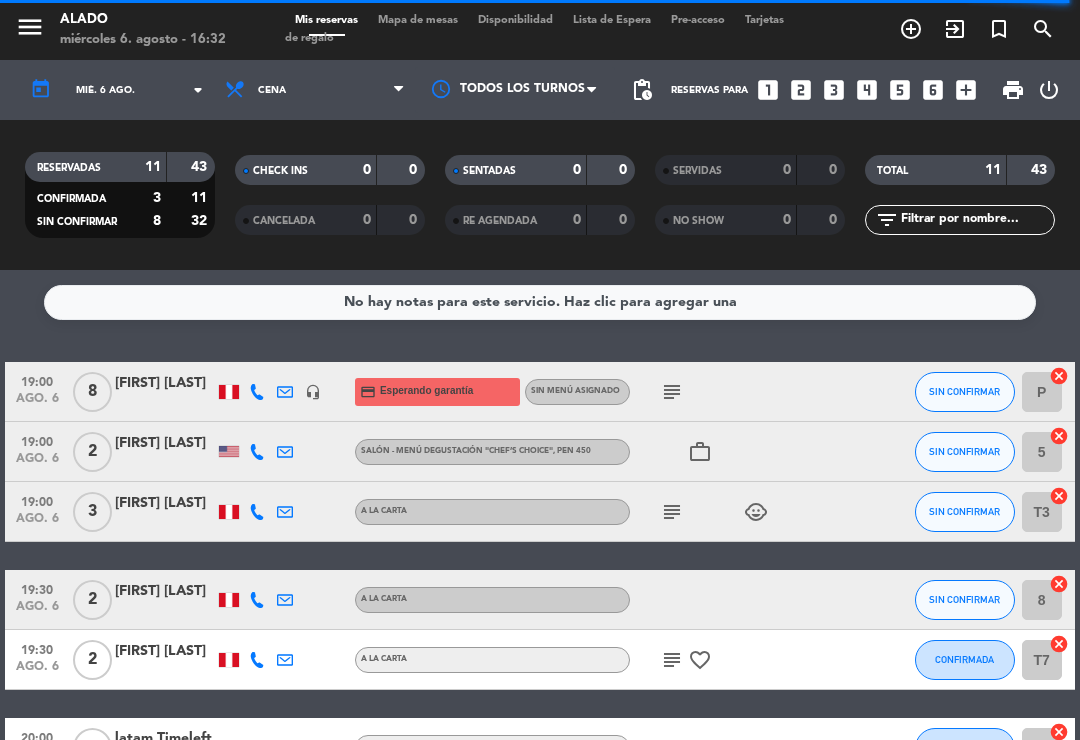 scroll, scrollTop: 0, scrollLeft: 0, axis: both 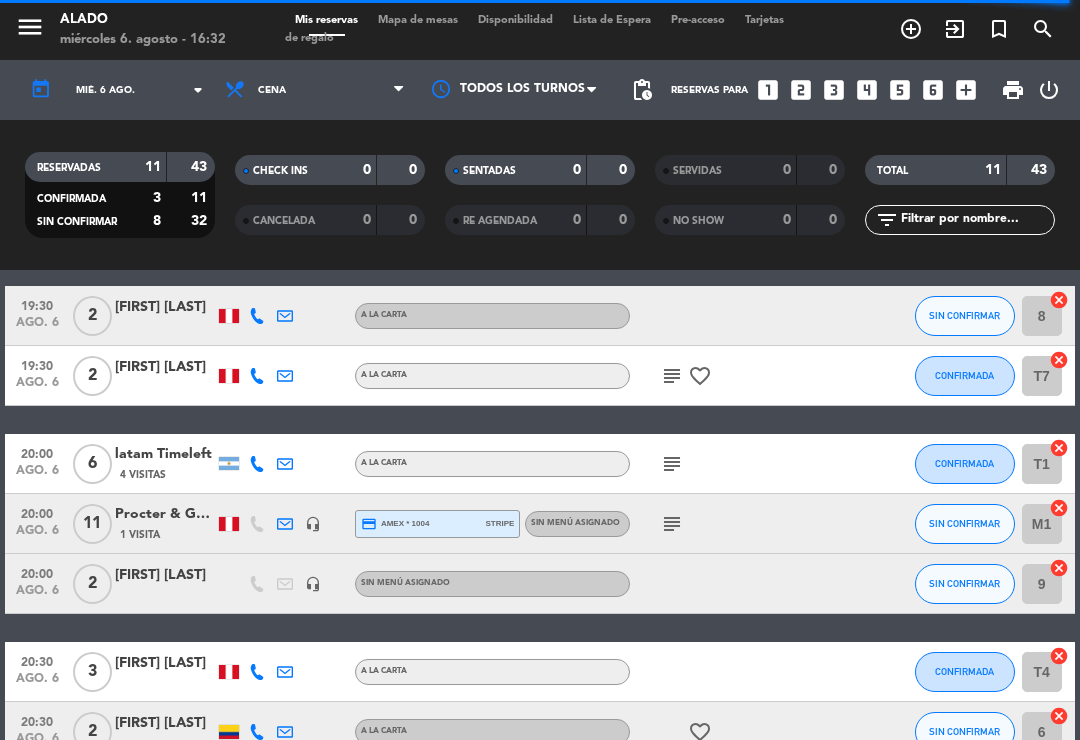 click on "subject" 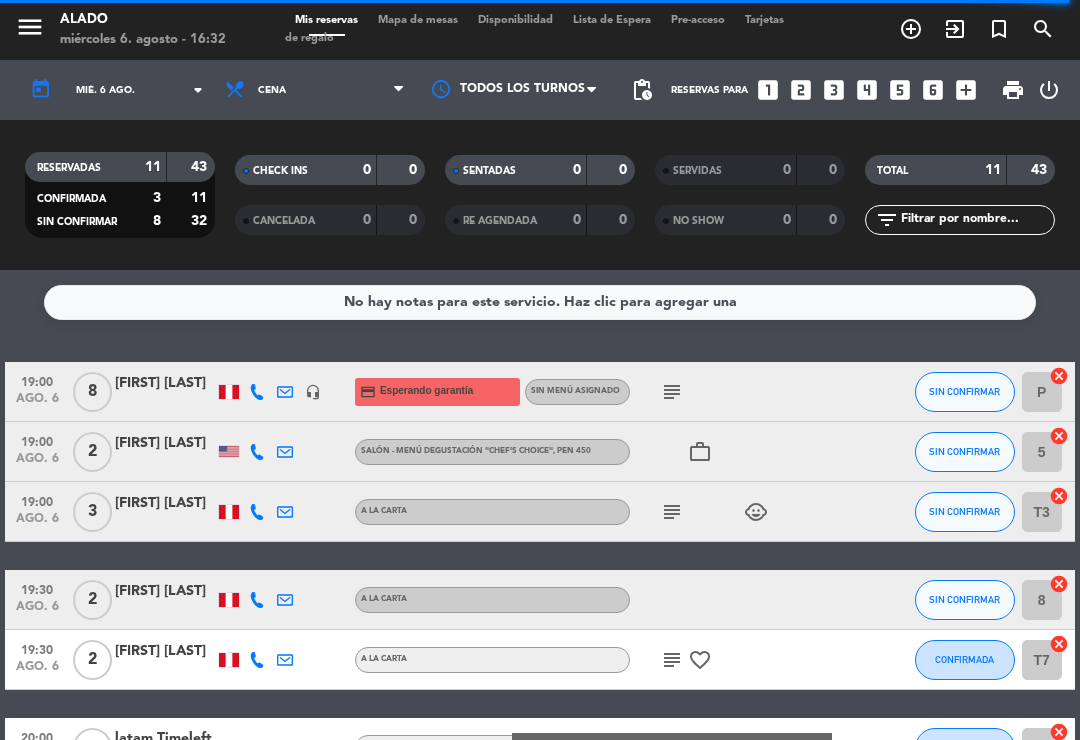 scroll, scrollTop: 0, scrollLeft: 0, axis: both 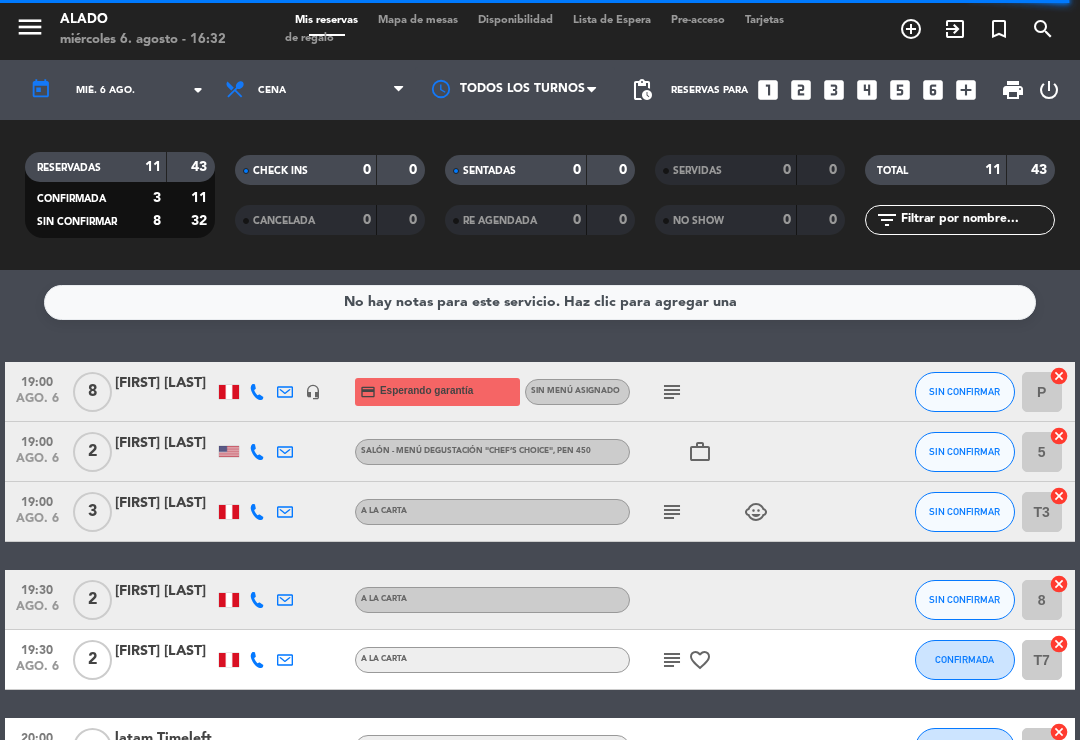 click on "subject" 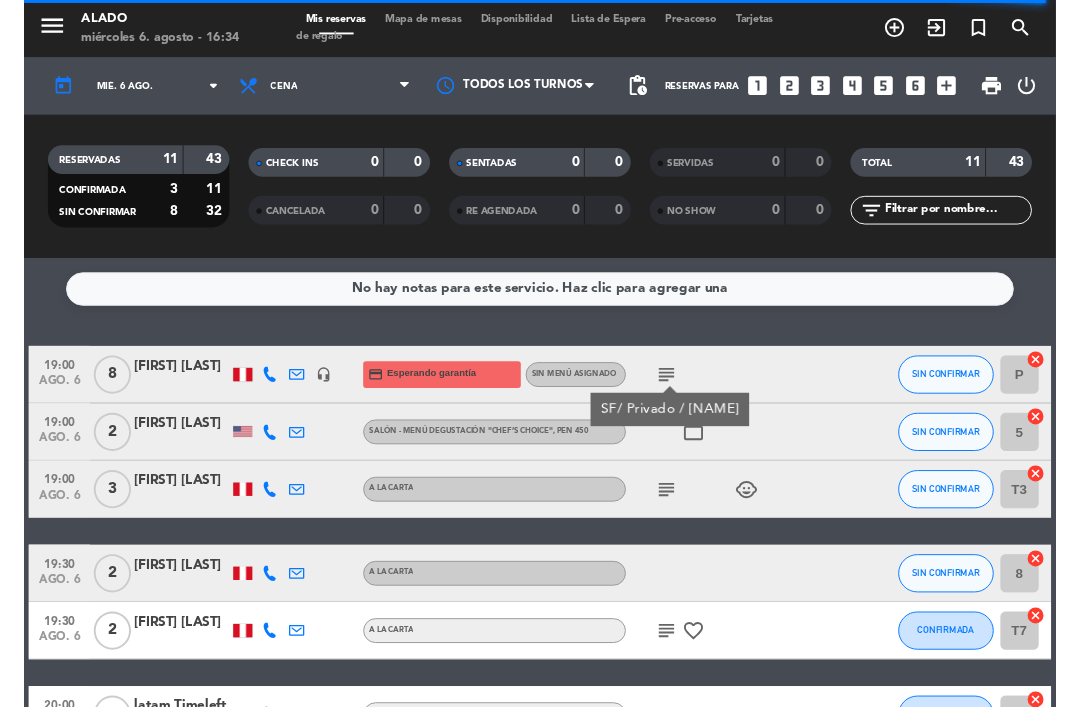 scroll, scrollTop: 0, scrollLeft: 0, axis: both 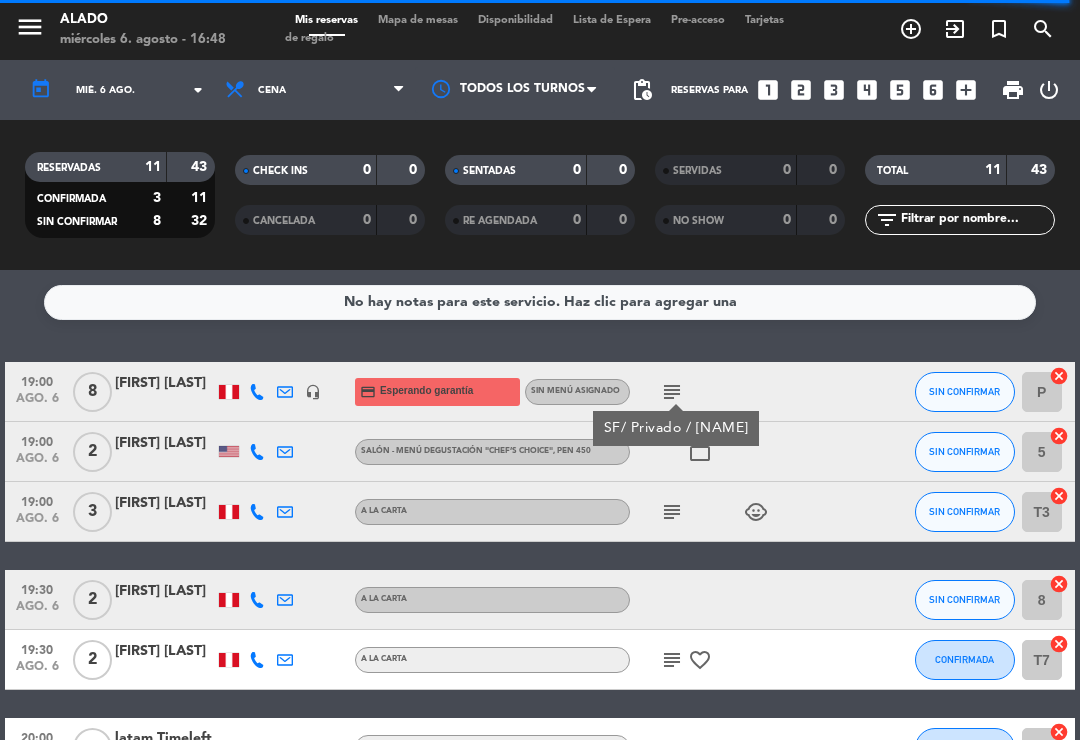 click on "SIN CONFIRMAR" 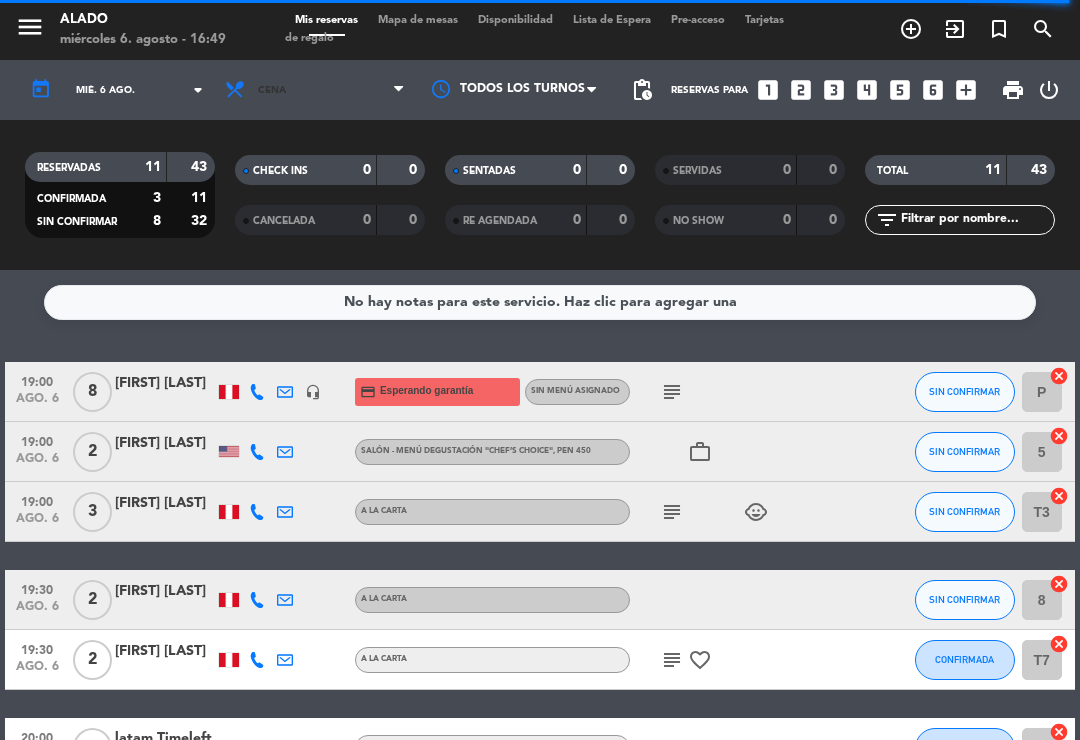 click on "Cena" at bounding box center (315, 90) 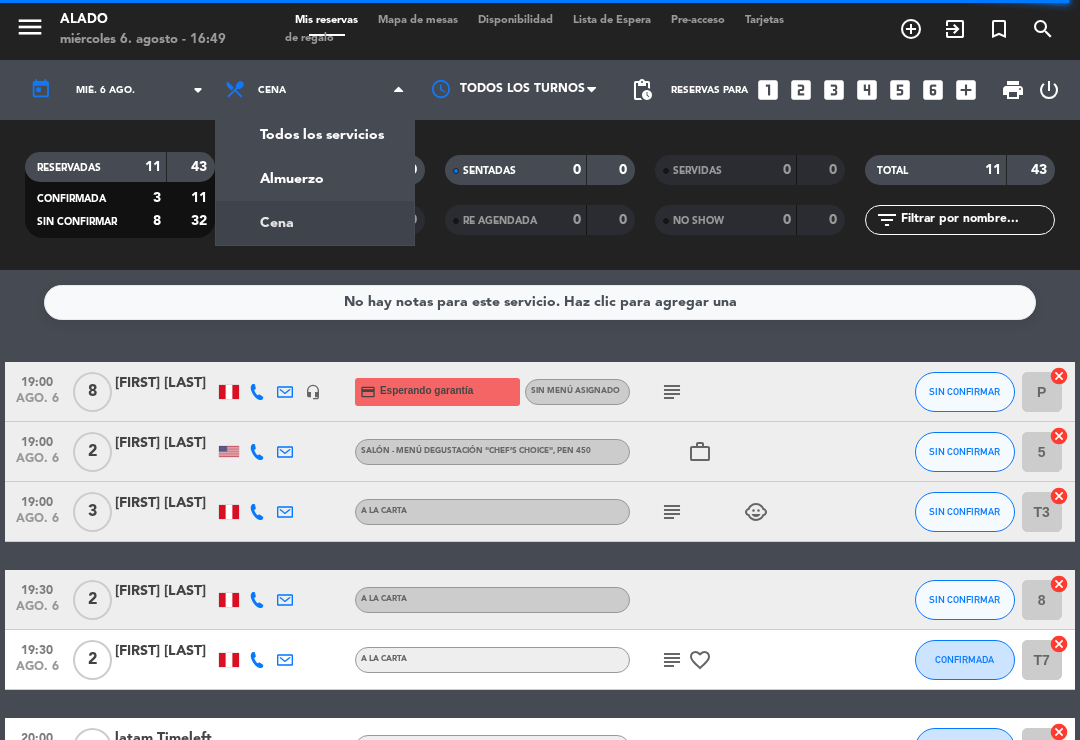 click on "menu  Alado   miércoles 6. agosto - 16:49   Mis reservas   Mapa de mesas   Disponibilidad   Lista de Espera   Pre-acceso   Tarjetas de regalo  add_circle_outline exit_to_app turned_in_not search today    mié. 6 ago. arrow_drop_down  Todos los servicios  Almuerzo  Cena  Cena  Todos los servicios  Almuerzo  Cena Todos los turnos pending_actions  Reservas para   looks_one   looks_two   looks_3   looks_4   looks_5   looks_6   add_box  print  power_settings_new   RESERVADAS   11   43   CONFIRMADA   3   11   SIN CONFIRMAR   8   32   CHECK INS   0   0   CANCELADA   0   0   SENTADAS   0   0   RE AGENDADA   0   0   SERVIDAS   0   0   NO SHOW   0   0   TOTAL   11   43  filter_list" 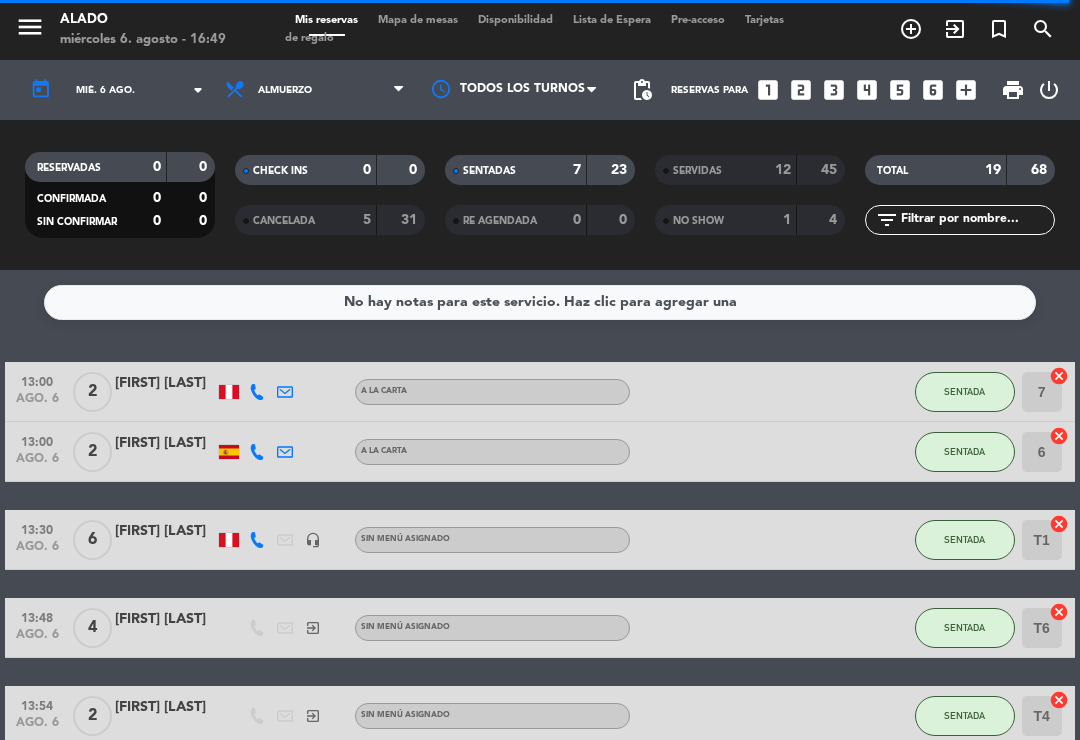 click on "SENTADA" 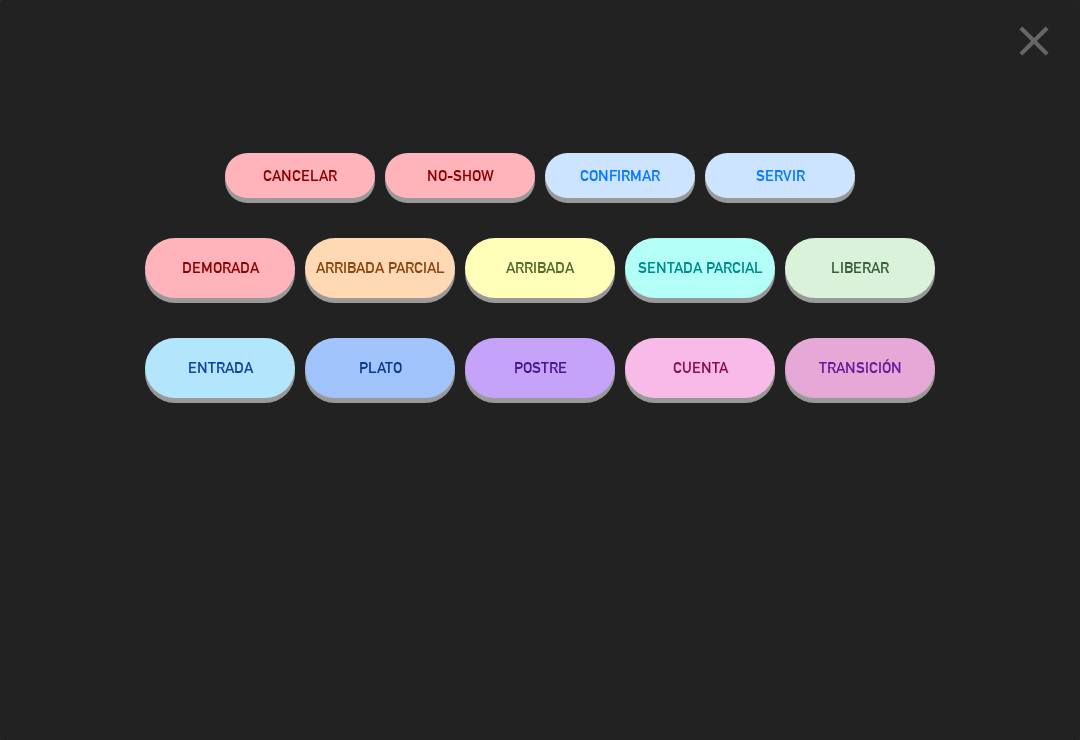 click on "SERVIR" 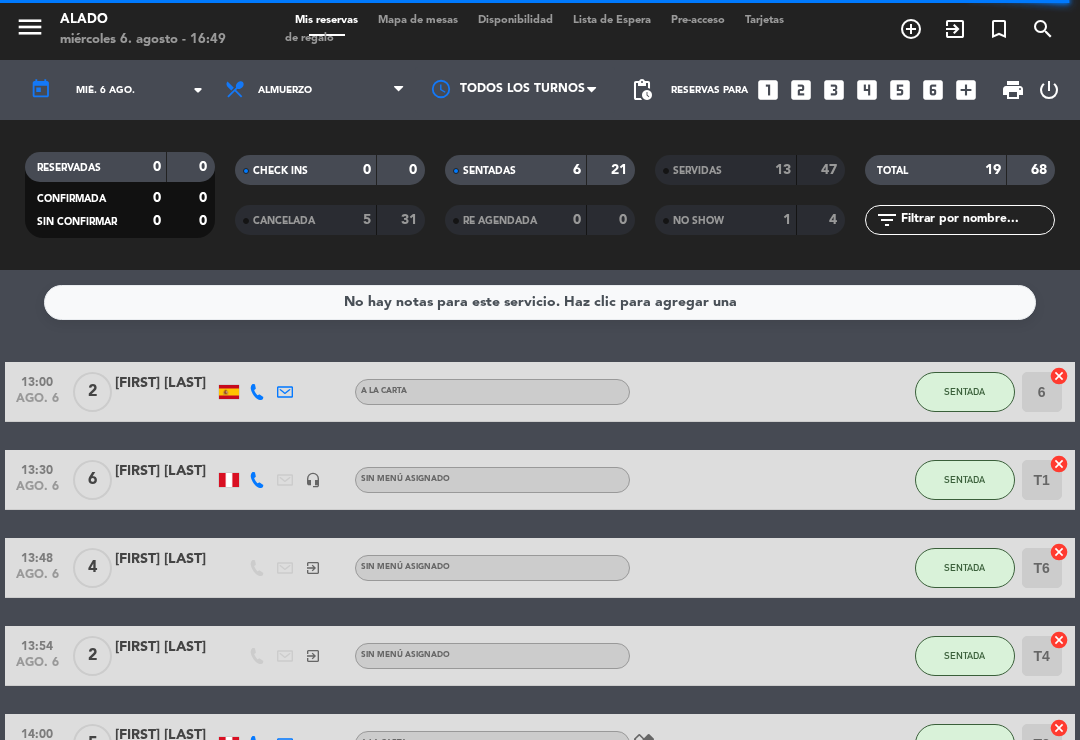 click on "SENTADA" 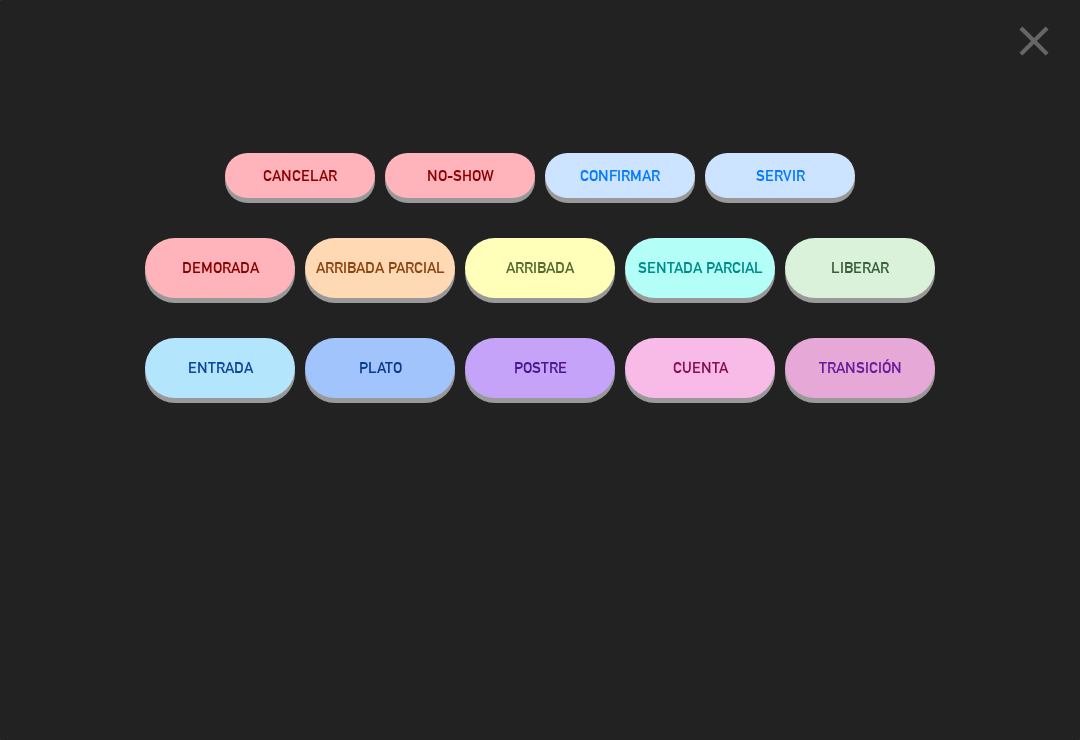 click on "SERVIR" 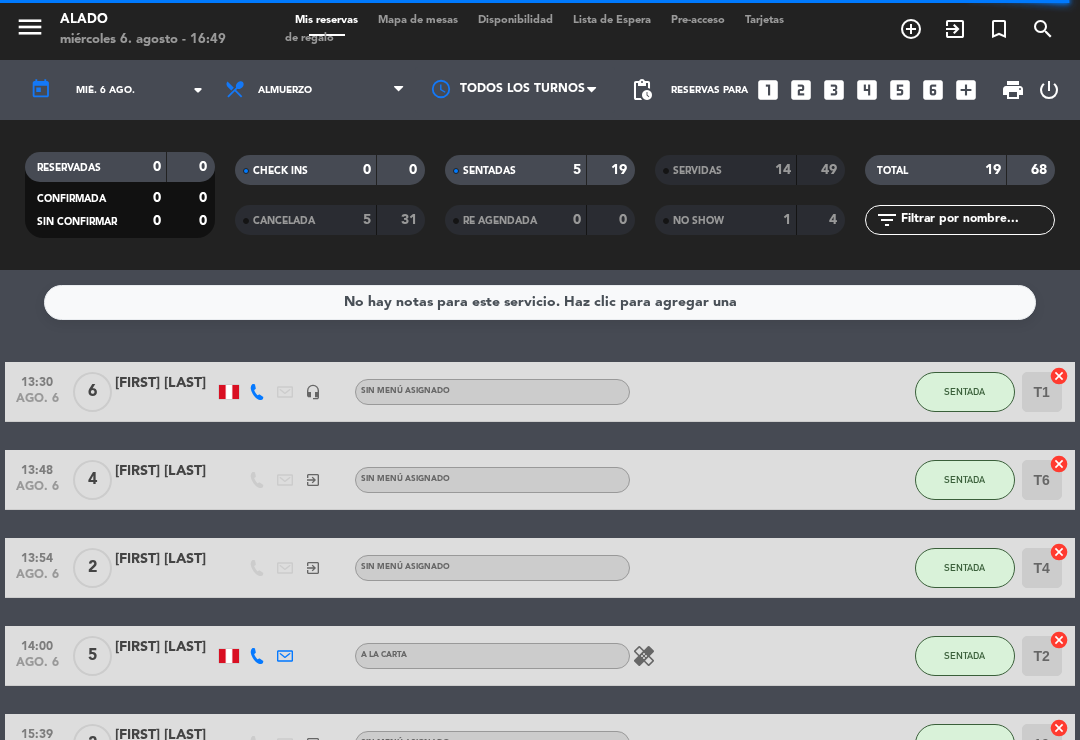 click on "SENTADA" 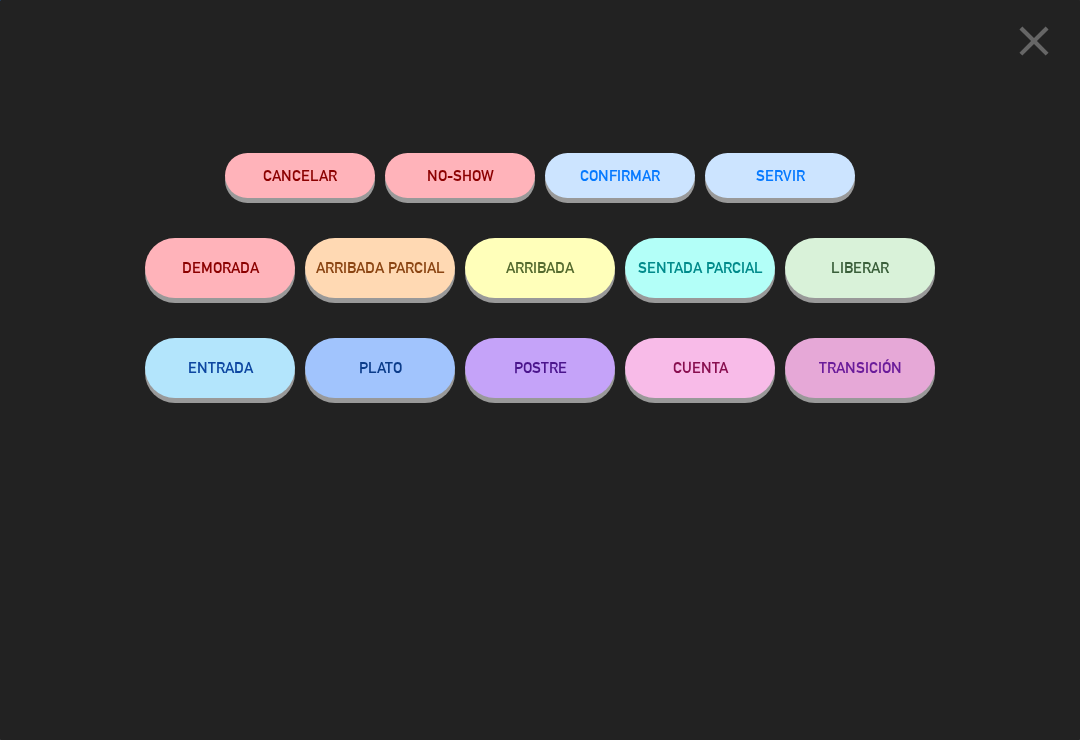 click on "SERVIR" 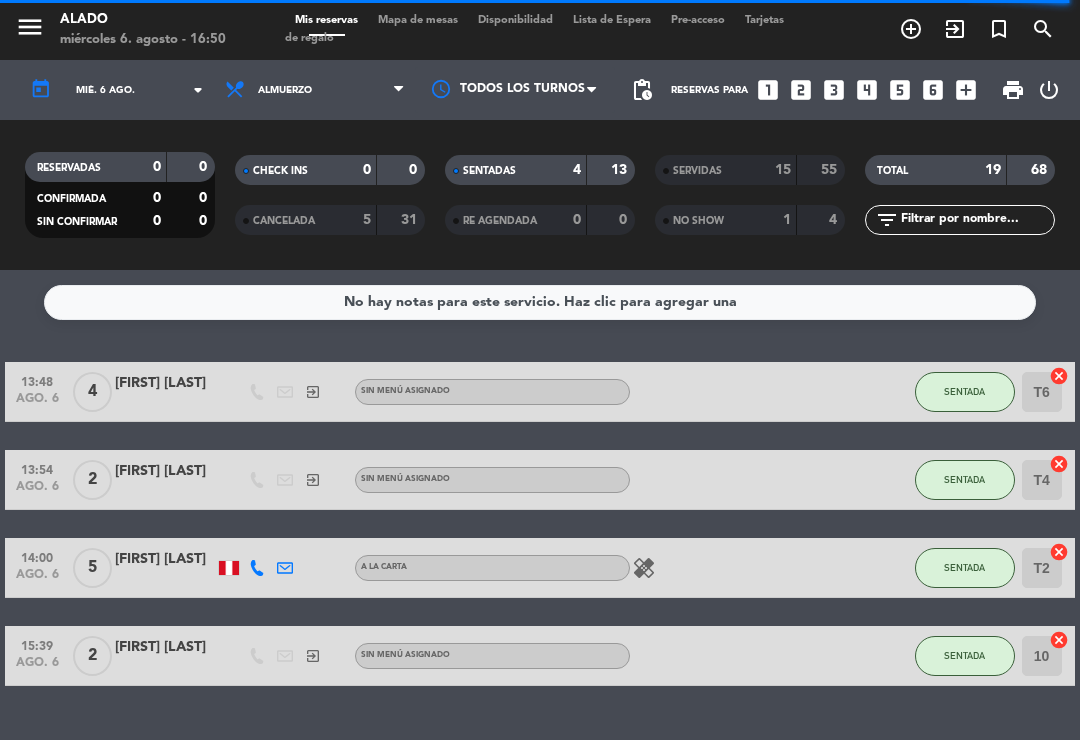 click on "SENTADA" 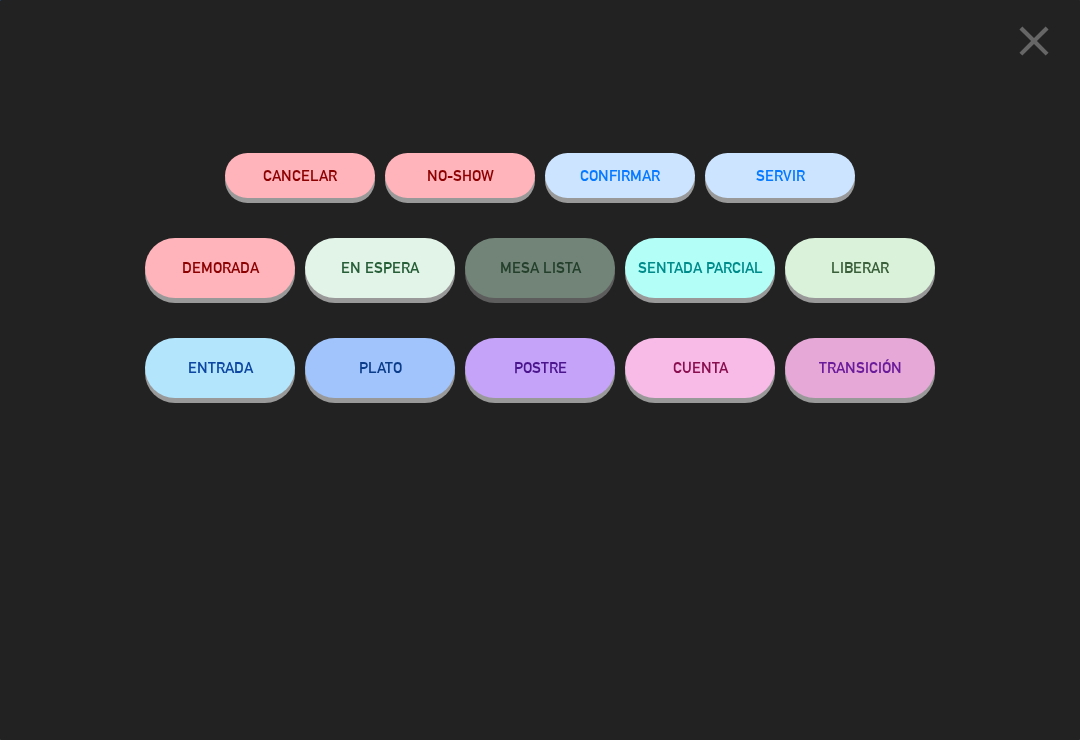 click on "SERVIR" 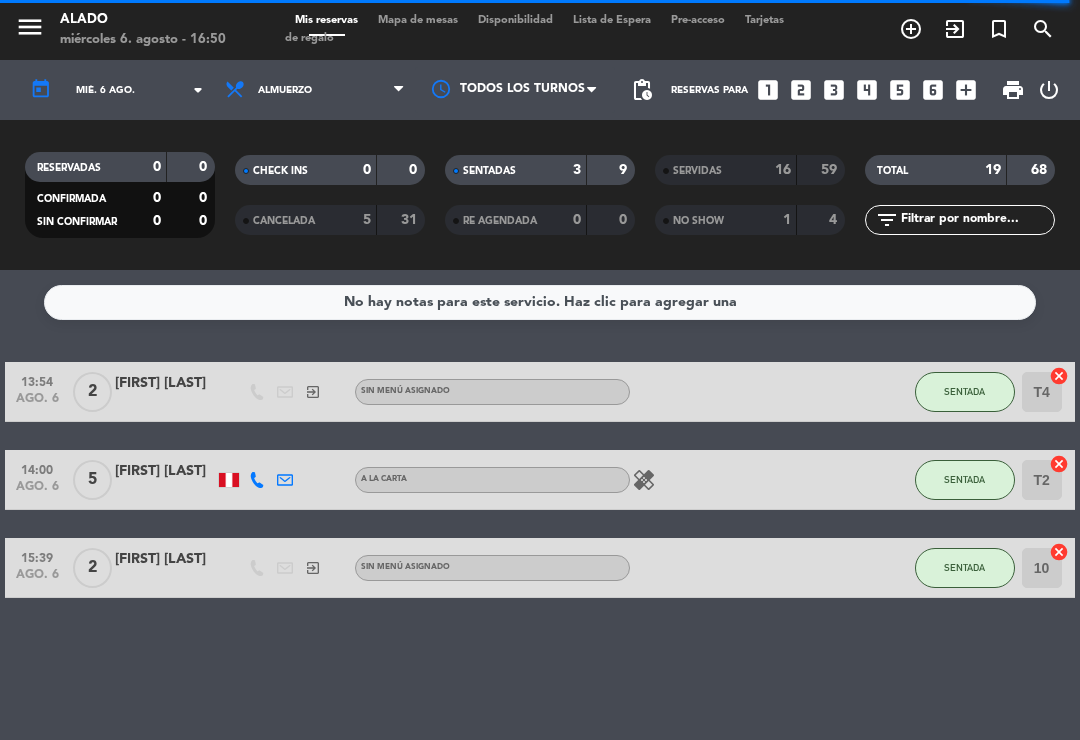click on "SENTADA" 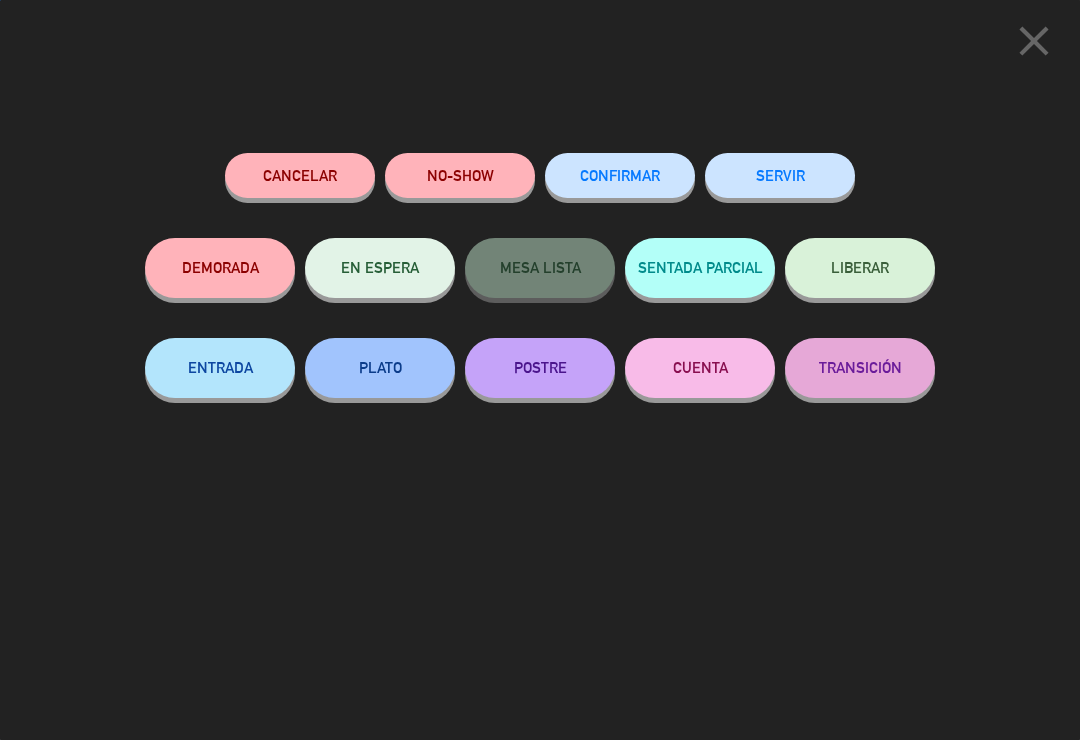 click on "SERVIR" 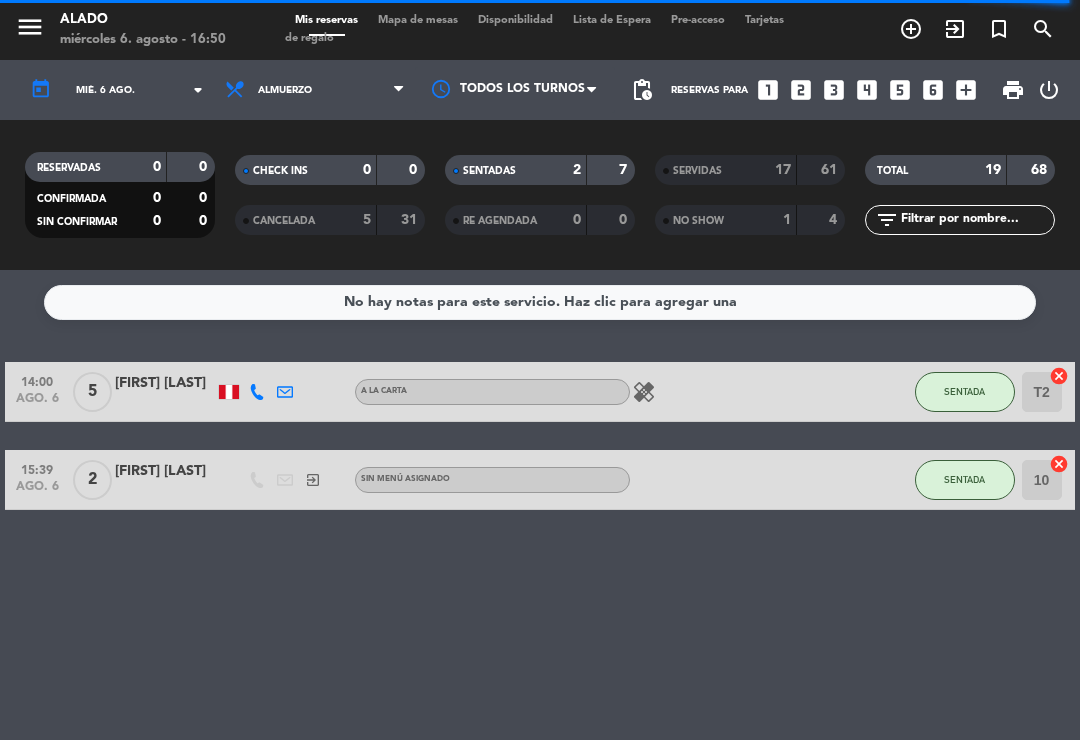 click on "SENTADA" 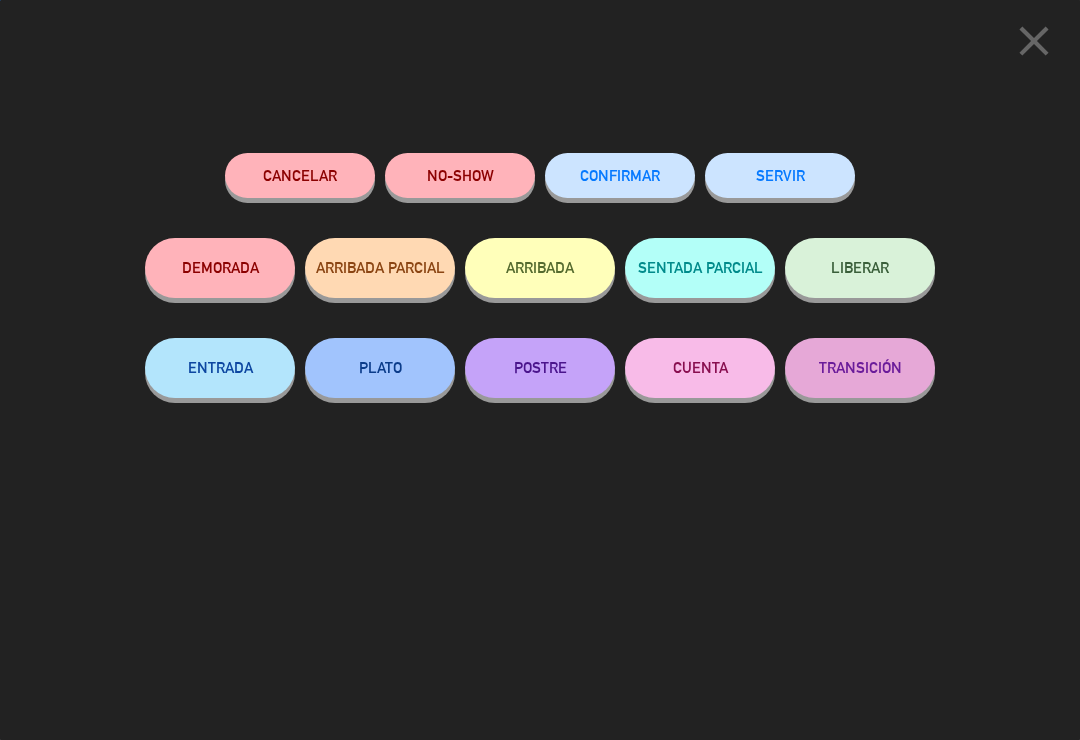 click on "SERVIR" 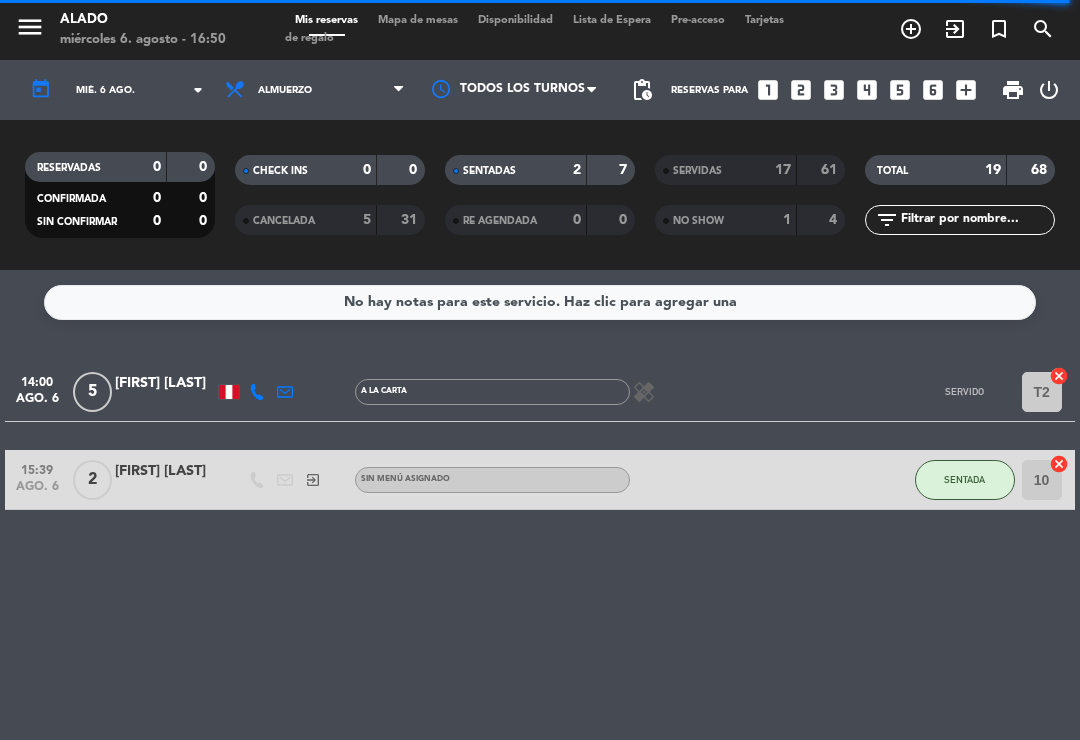 click on "SENTADA" 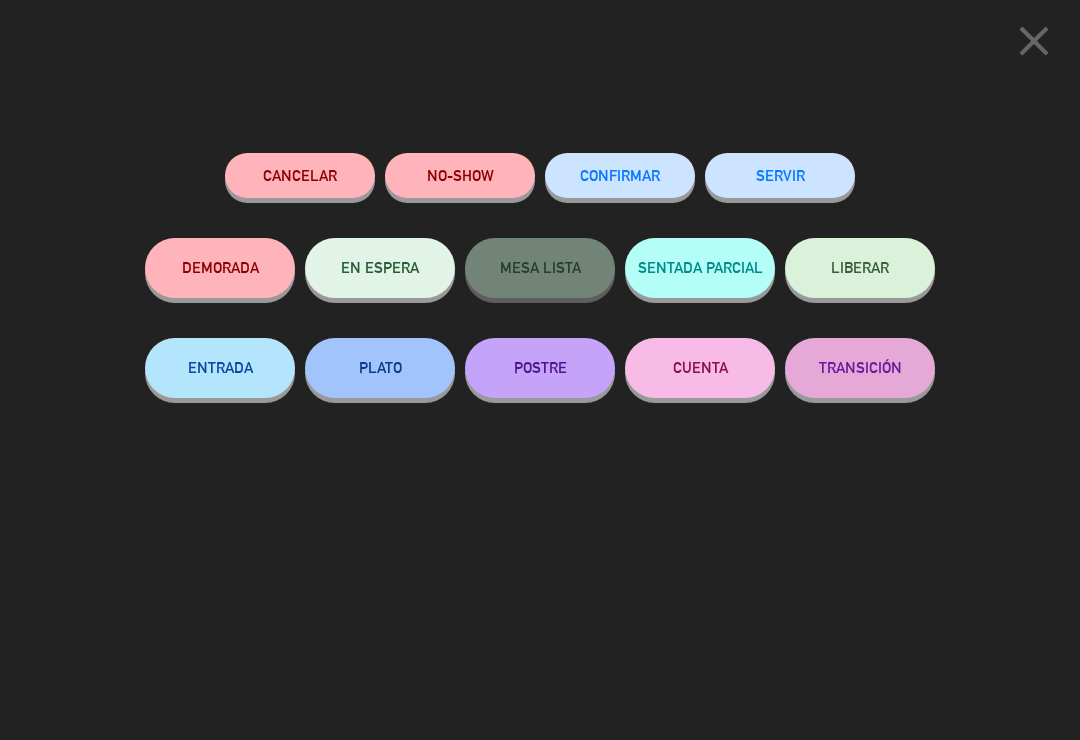 click on "SERVIR" 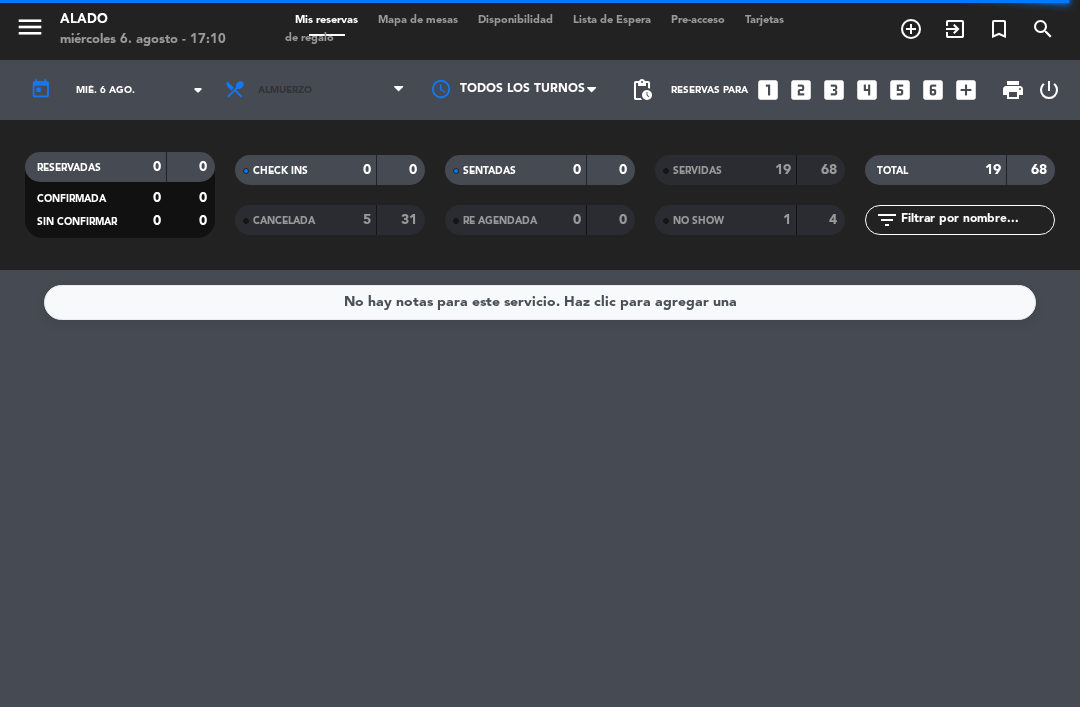 click on "Almuerzo" at bounding box center (315, 90) 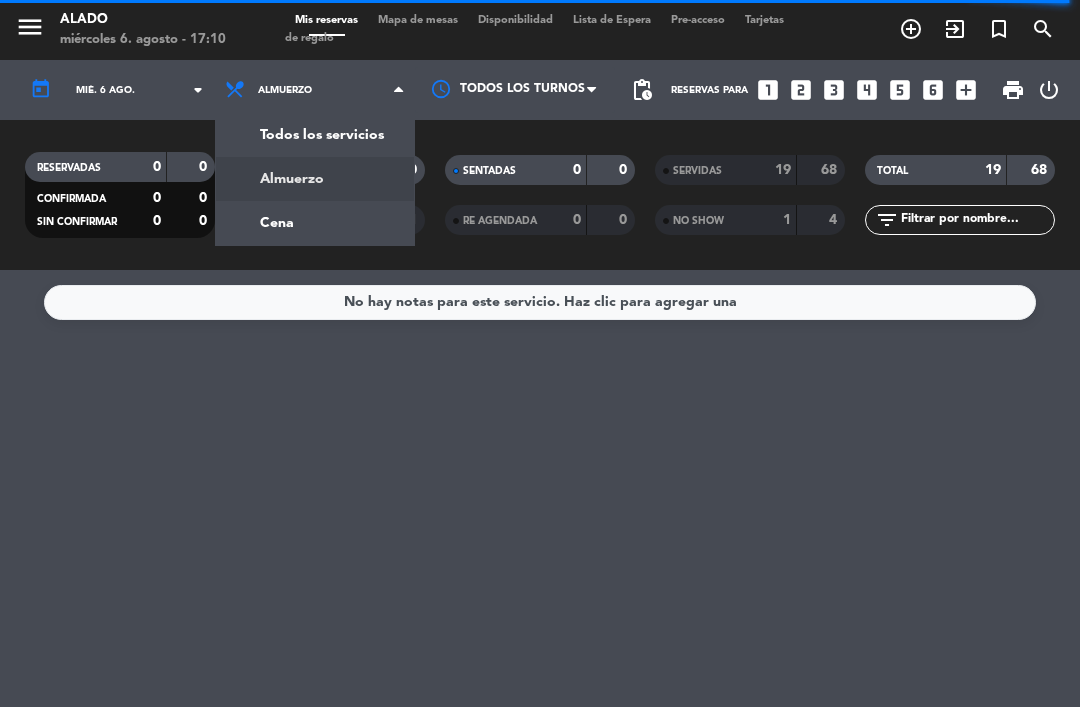 click on "menu  Alado   miércoles 6. agosto - 17:10   Mis reservas   Mapa de mesas   Disponibilidad   Lista de Espera   Pre-acceso   Tarjetas de regalo  add_circle_outline exit_to_app turned_in_not search today    mié. 6 ago. arrow_drop_down  Todos los servicios  Almuerzo  Cena  Almuerzo  Todos los servicios  Almuerzo  Cena Todos los turnos pending_actions  Reservas para   looks_one   looks_two   looks_3   looks_4   looks_5   looks_6   add_box  print  power_settings_new   RESERVADAS   0   0   CONFIRMADA   0   0   SIN CONFIRMAR   0   0   CHECK INS   0   0   CANCELADA   5   31   SENTADAS   0   0   RE AGENDADA   0   0   SERVIDAS   19   68   NO SHOW   1   4   TOTAL   19   68  filter_list" 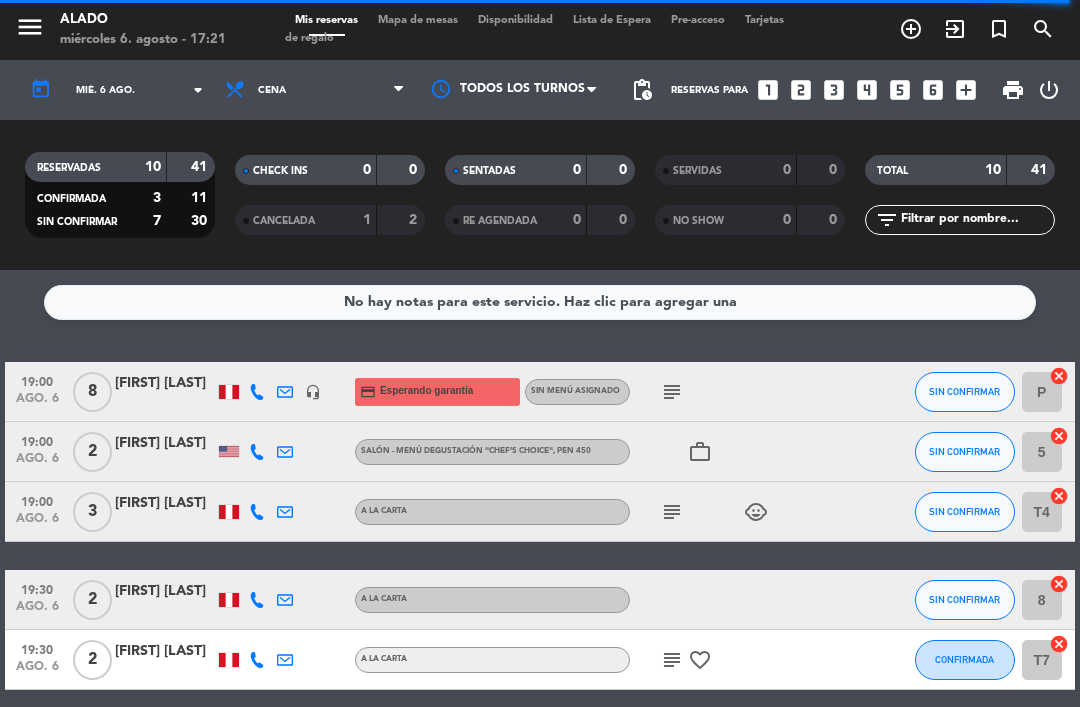scroll, scrollTop: 0, scrollLeft: 0, axis: both 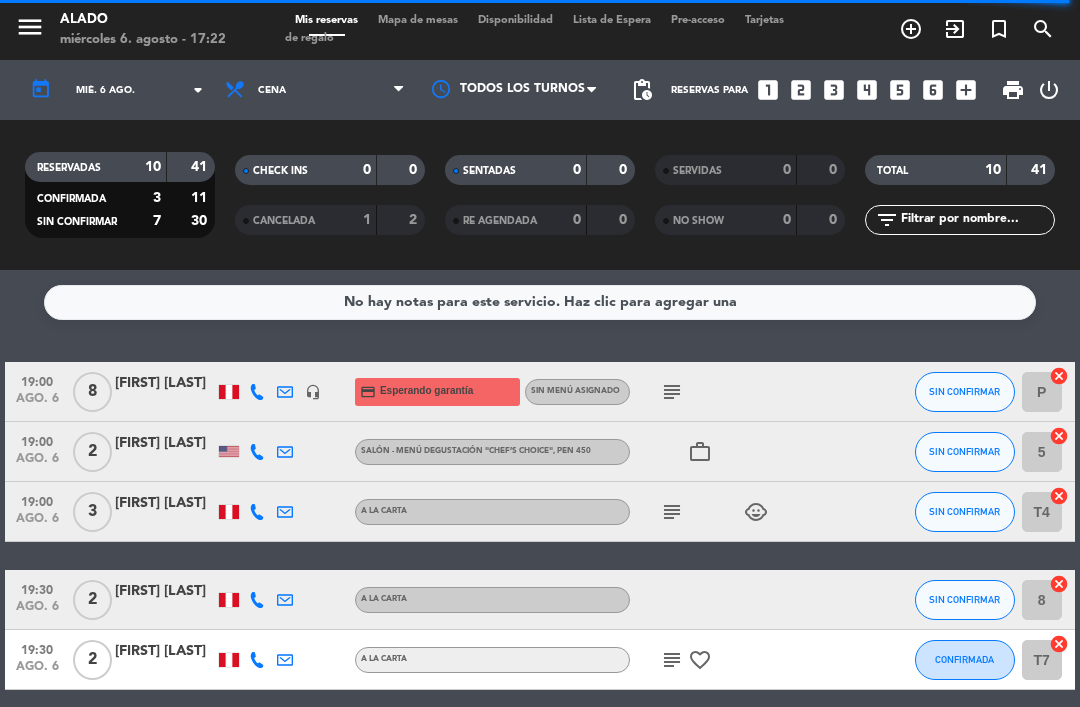 click on "subject" 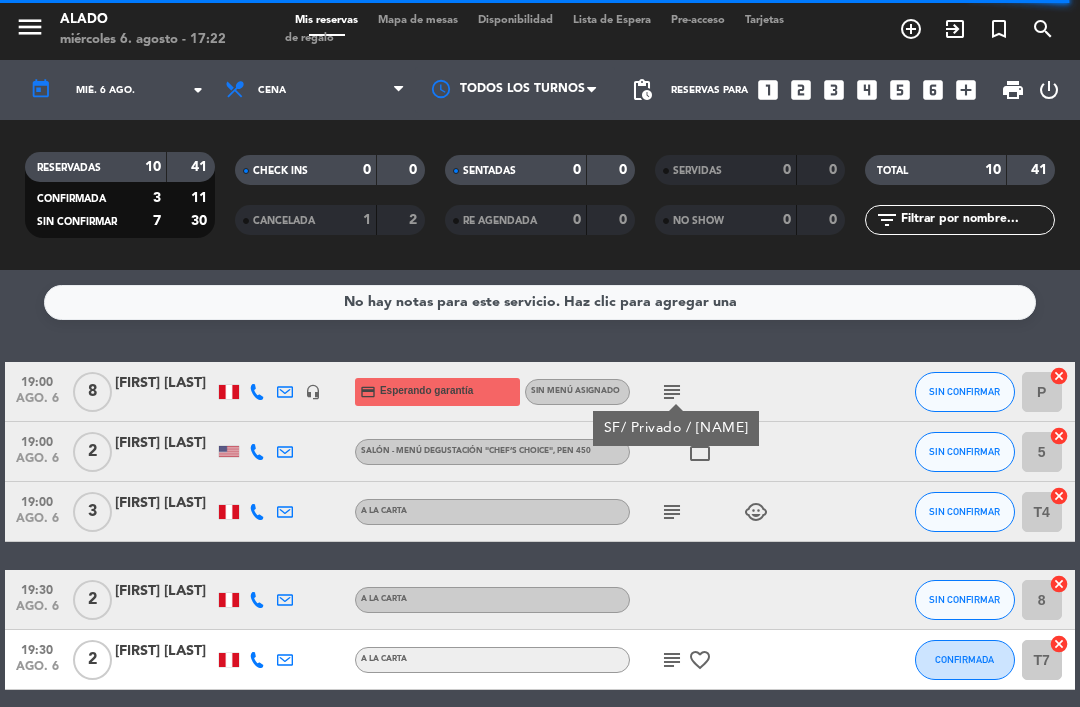 click on "19:00   ago. 6   2   [NAME] [LAST]   Salón - Menú degustación "Chef’s Choice" , PEN 450  work_outline  SIN CONFIRMAR 5  cancel" 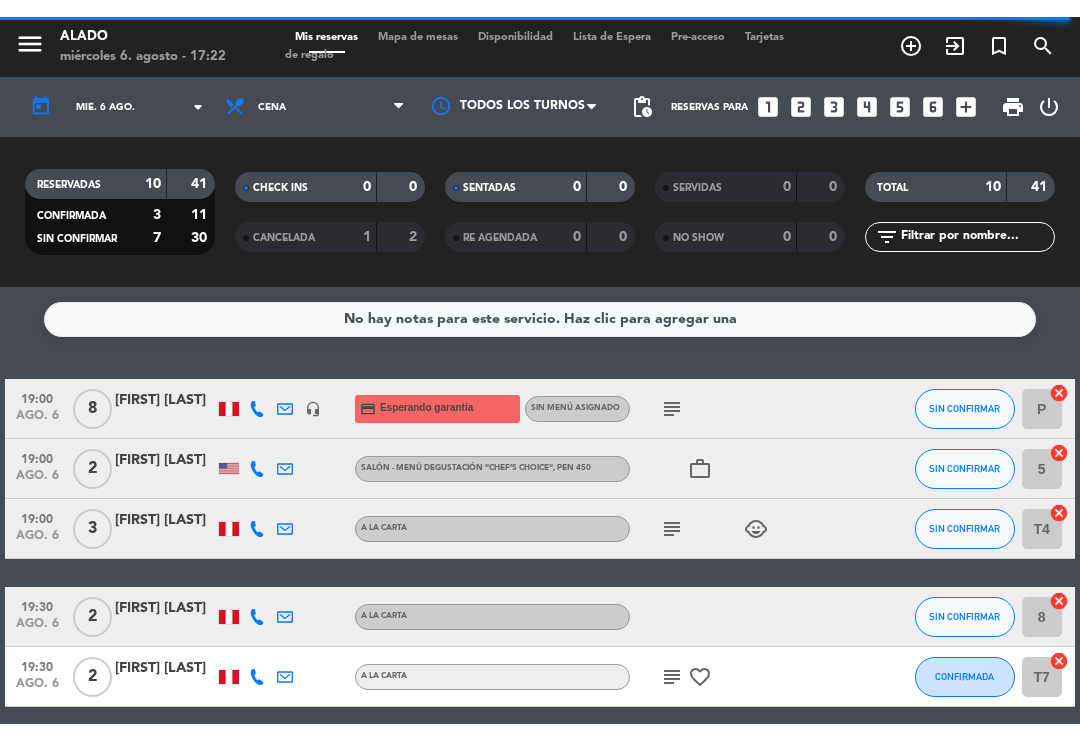 scroll, scrollTop: 0, scrollLeft: 0, axis: both 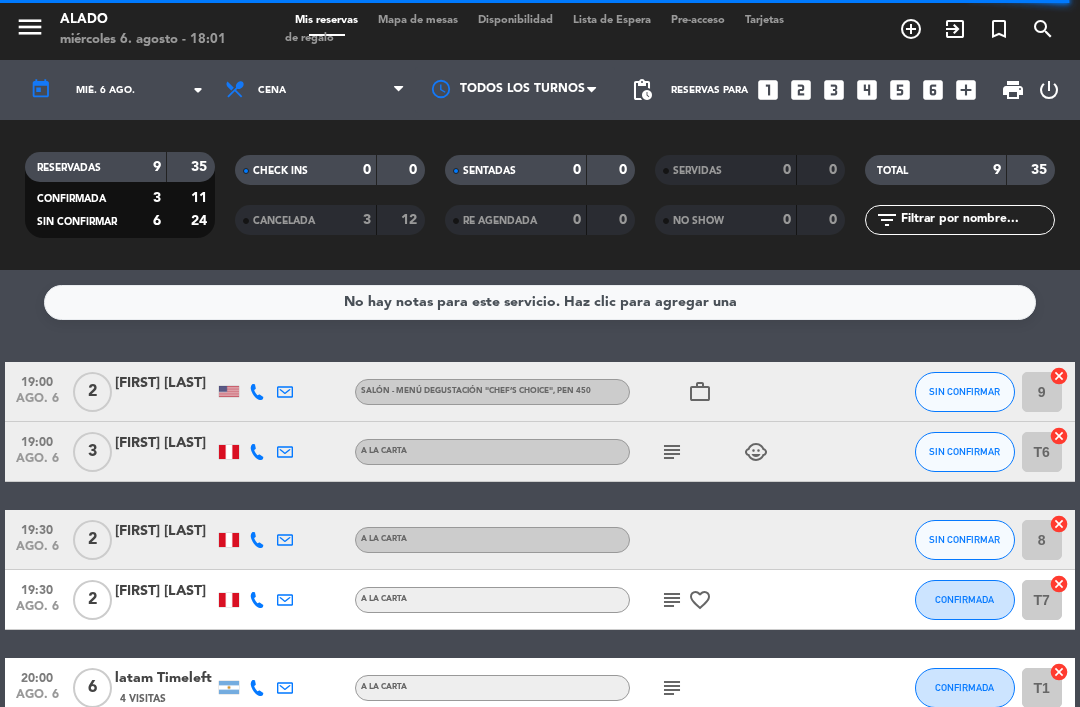 click on "subject" 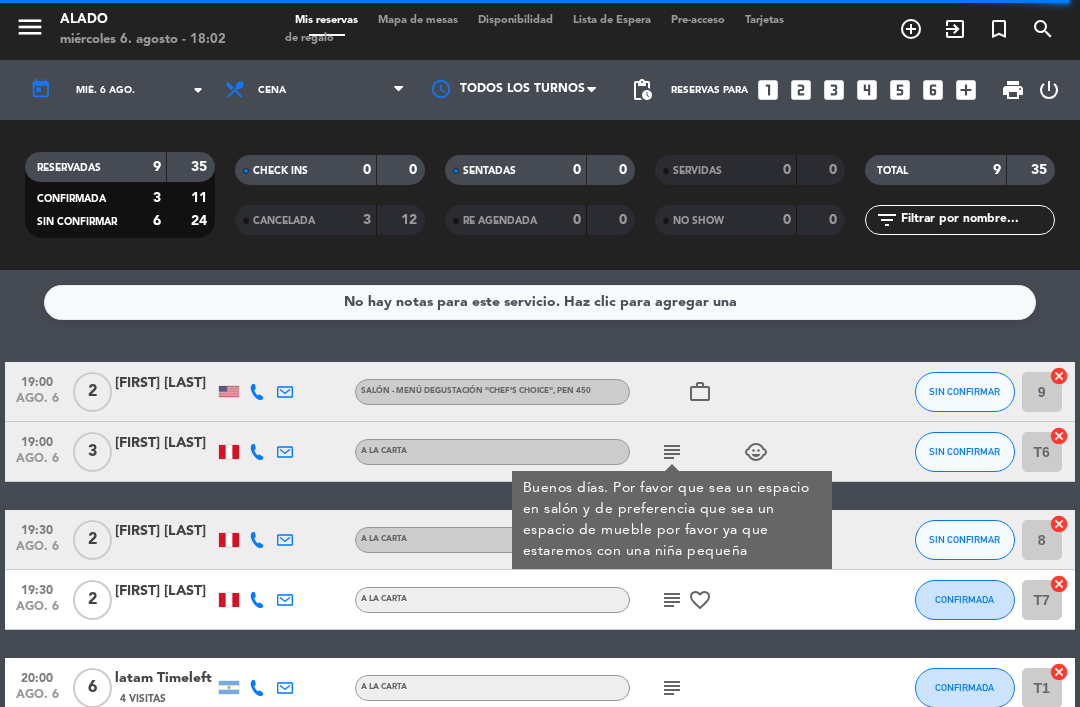 click on "subject" 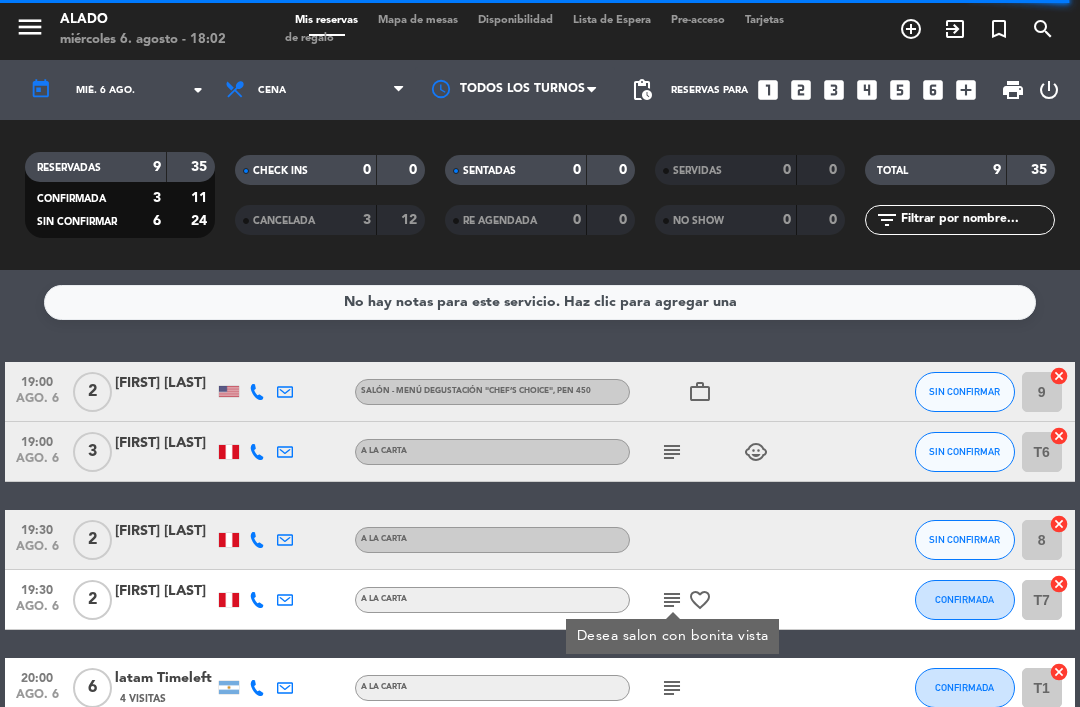 click on "child_care" 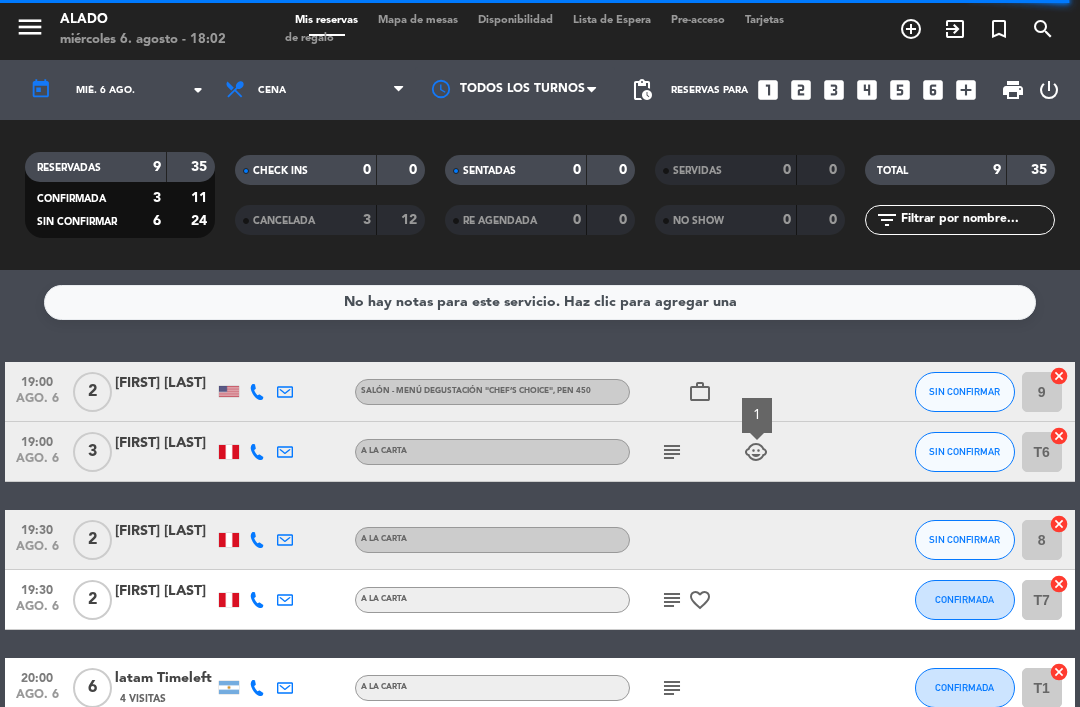 click on "work_outline" 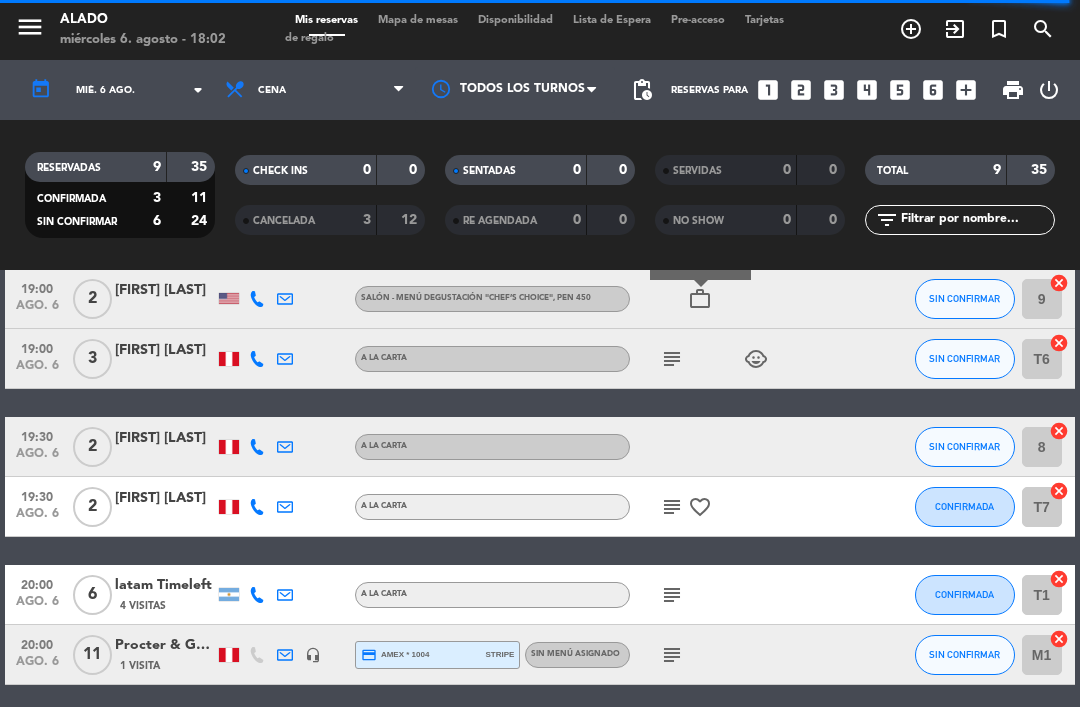 scroll, scrollTop: 84, scrollLeft: 0, axis: vertical 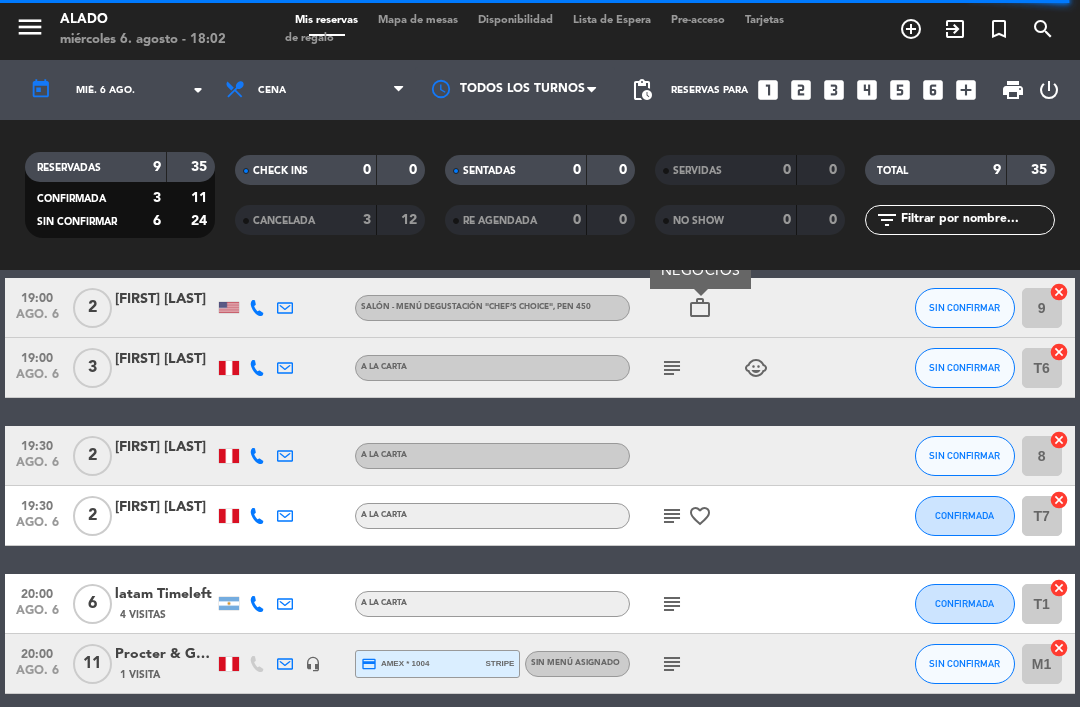 click on "subject" 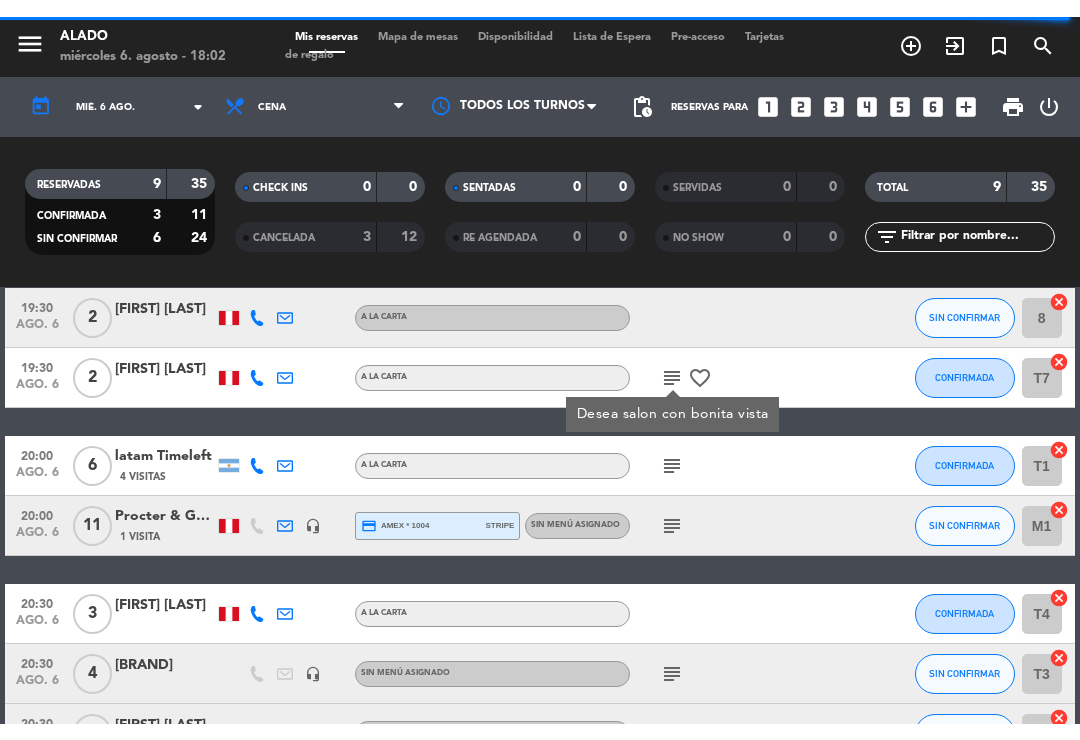 scroll, scrollTop: 249, scrollLeft: 0, axis: vertical 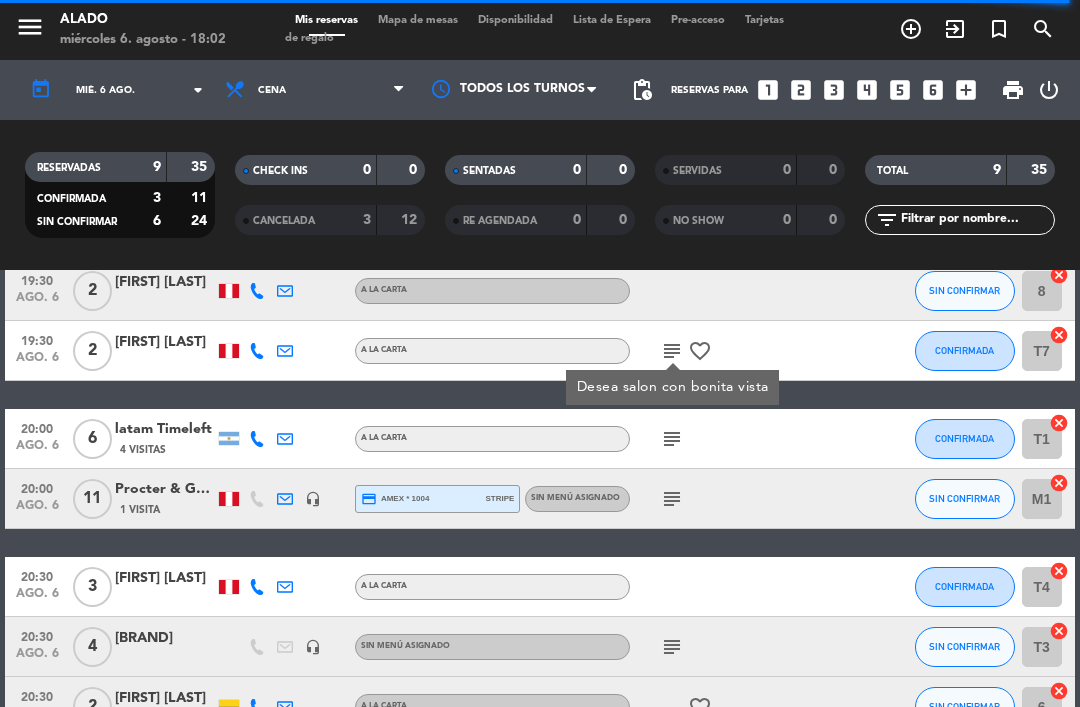 click on "subject" 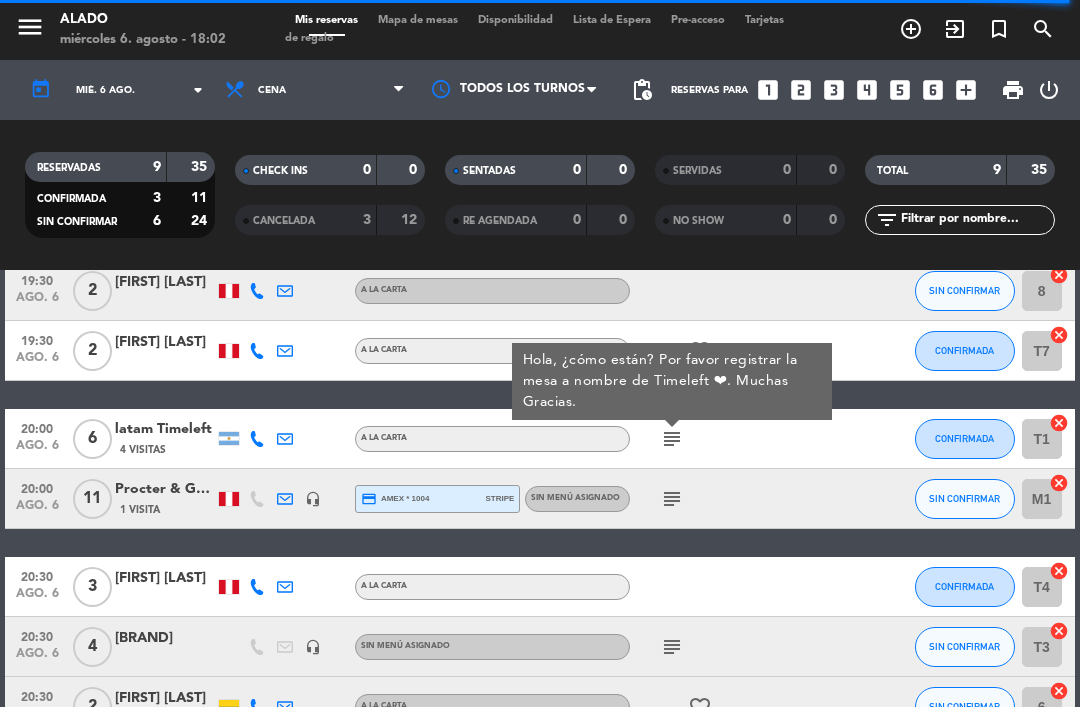 click on "subject" 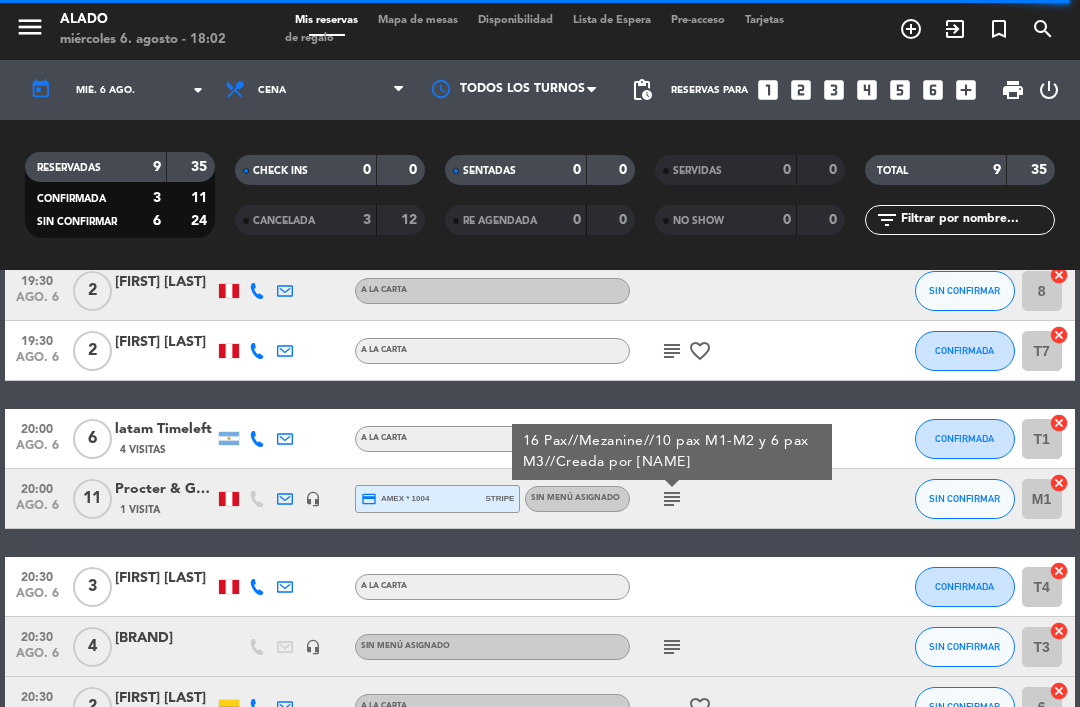 click on "Mapa de mesas" at bounding box center (418, 20) 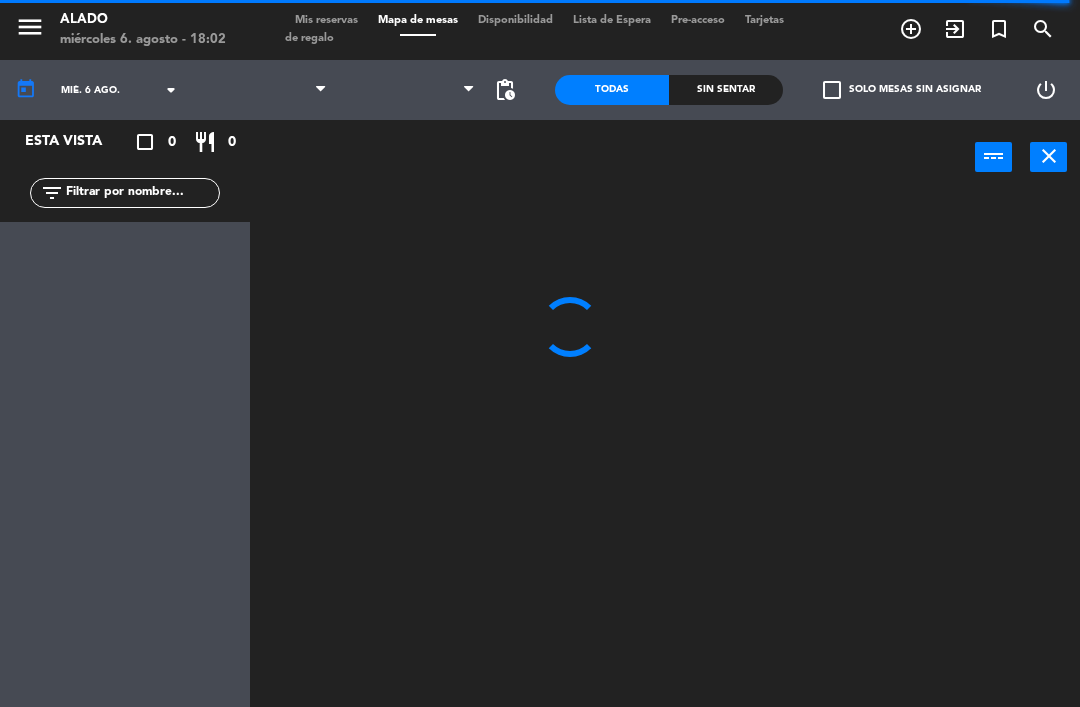 click on "Mapa de mesas" at bounding box center [418, 20] 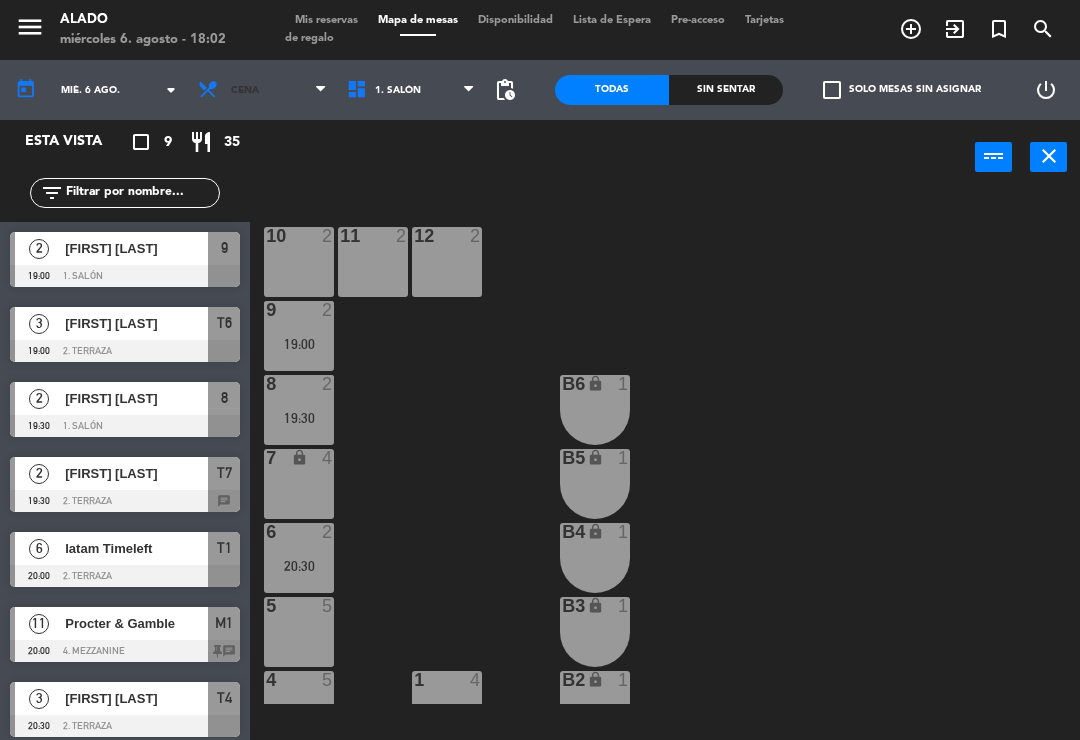 click on "Cena" at bounding box center (262, 90) 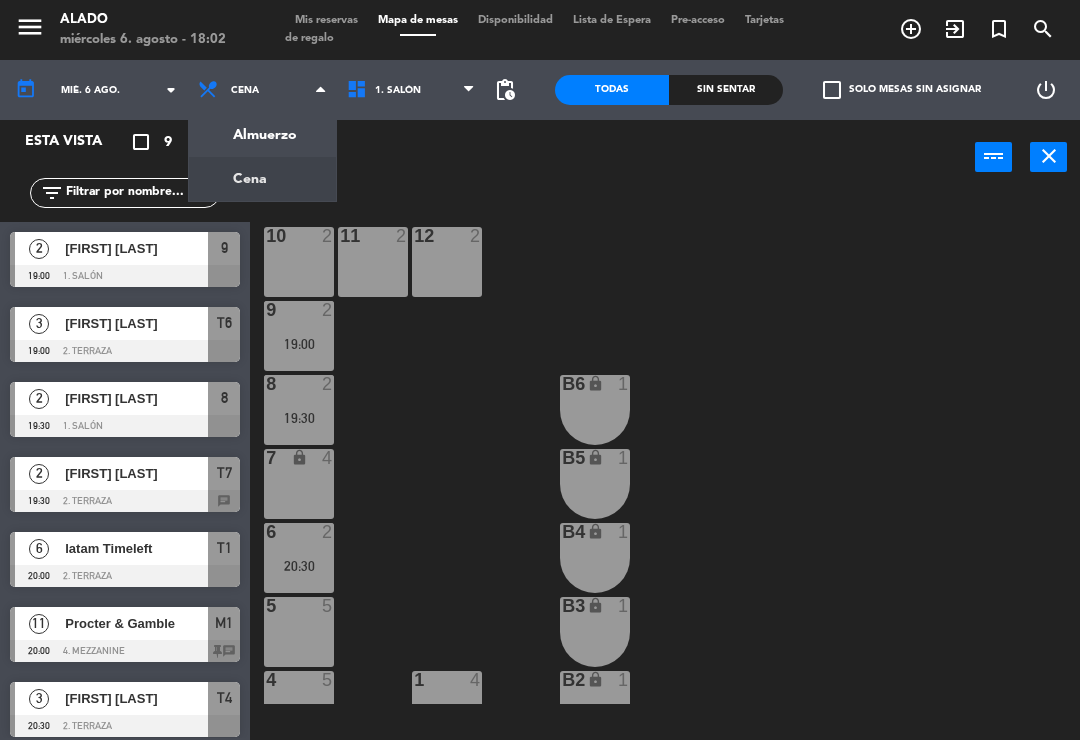 click on "menu  Alado   miércoles 6. agosto - 18:02   Mis reservas   Mapa de mesas   Disponibilidad   Lista de Espera   Pre-acceso   Tarjetas de regalo  add_circle_outline exit_to_app turned_in_not search today    mié. 6 ago. arrow_drop_down  Almuerzo  Cena  Cena  Almuerzo  Cena  1. Salón   2. Terraza   3. Mezzanine   1. Salón   1. Salón   2. Terraza   3. Mezzanine  pending_actions  Todas  Sin sentar  check_box_outline_blank   Solo mesas sin asignar   power_settings_new   Esta vista   crop_square  0  restaurant  0 filter_list  Crear Reserva   Bloquear Mesa  power_input close" 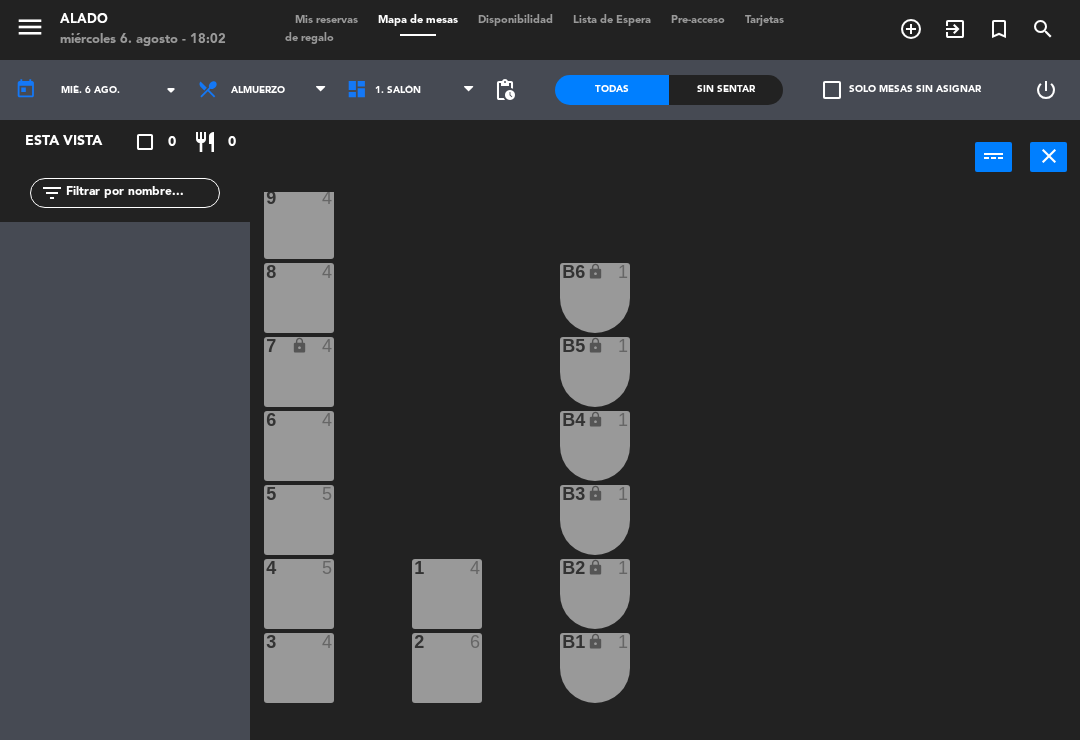 scroll, scrollTop: 112, scrollLeft: 0, axis: vertical 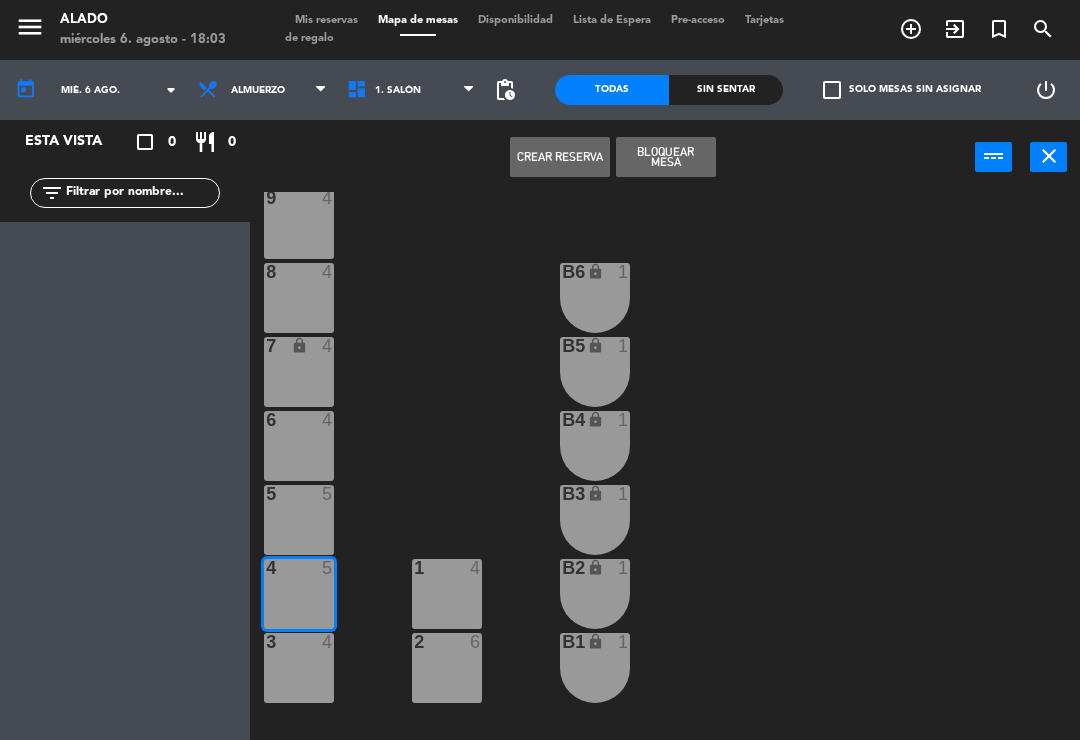 click on "Crear Reserva" at bounding box center [560, 157] 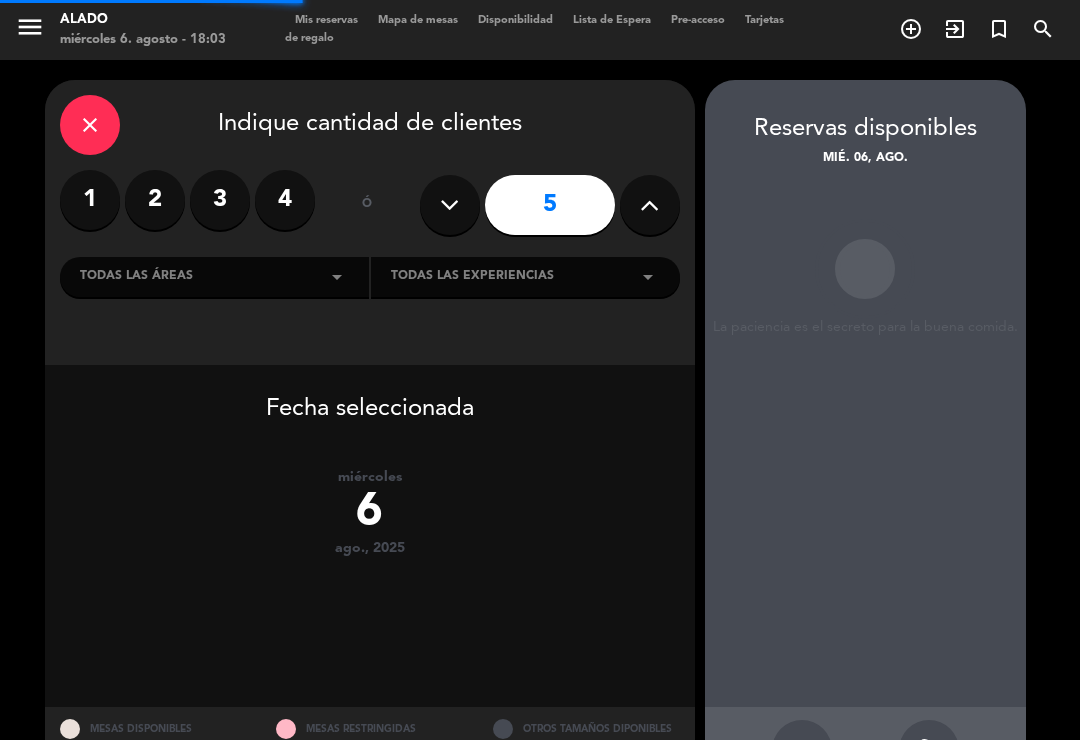 click on "close   Indique cantidad de clientes" at bounding box center (370, 125) 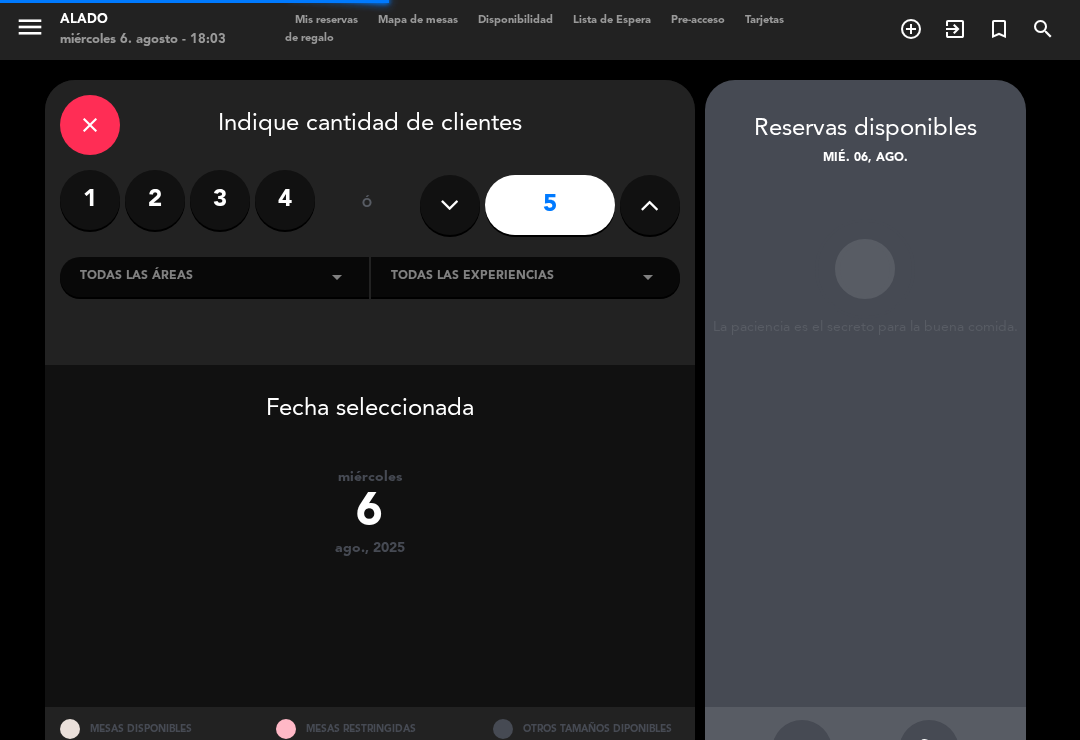 click on "close" at bounding box center (90, 125) 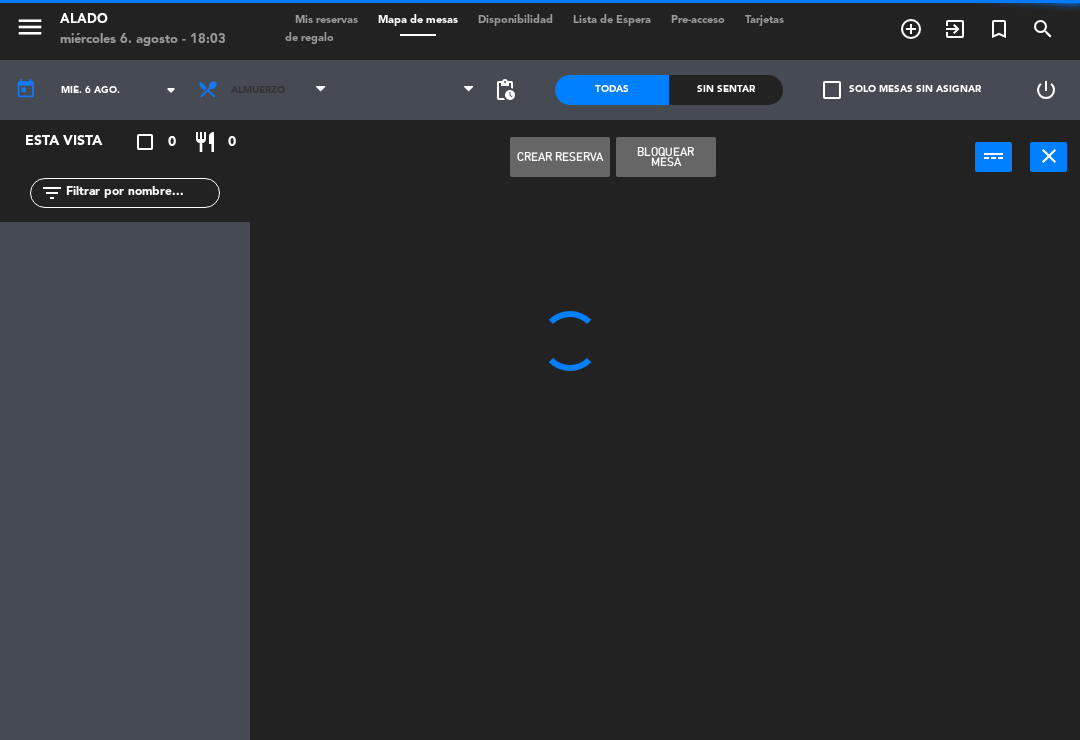 click on "Almuerzo" at bounding box center [262, 90] 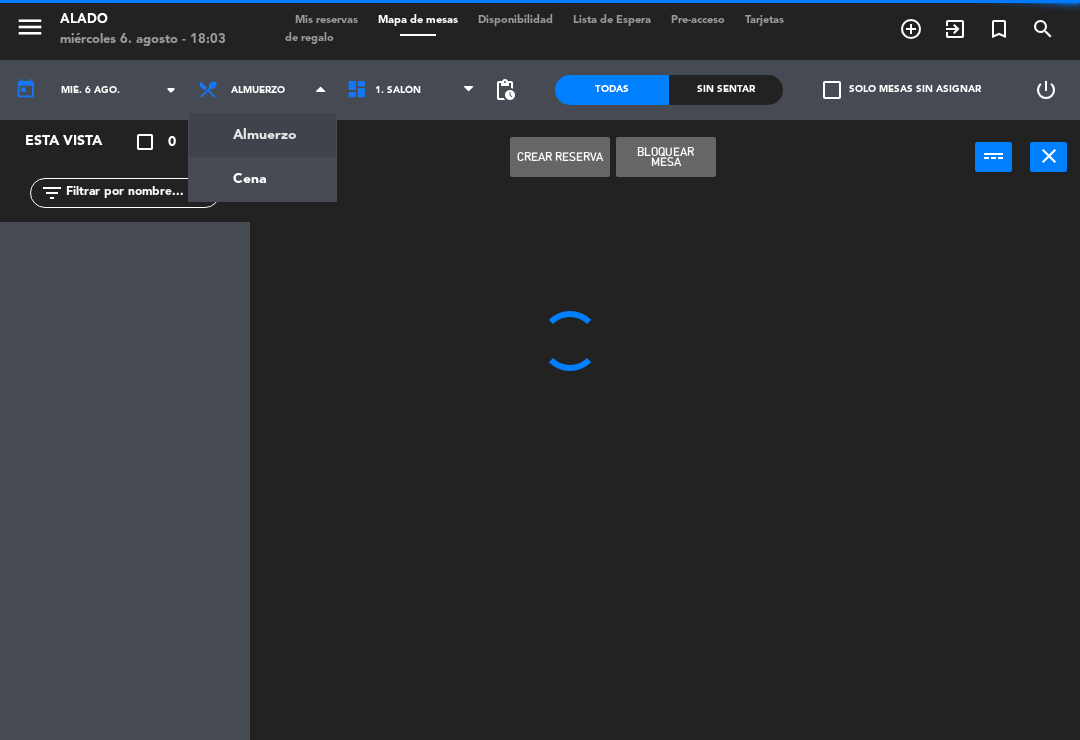 click on "menu  Alado   miércoles 6. agosto - 18:03   Mis reservas   Mapa de mesas   Disponibilidad   Lista de Espera   Pre-acceso   Tarjetas de regalo  add_circle_outline exit_to_app turned_in_not search today    mié. 6 ago. arrow_drop_down  Almuerzo  Cena  Almuerzo  Almuerzo  Cena  1. Salón   2. Terraza   3. Mezzanine   1. Salón   1. Salón   2. Terraza   3. Mezzanine  pending_actions  Todas  Sin sentar  check_box_outline_blank   Solo mesas sin asignar   power_settings_new   Esta vista   crop_square  0  restaurant  0 filter_list  Crear Reserva   Bloquear Mesa  power_input close" 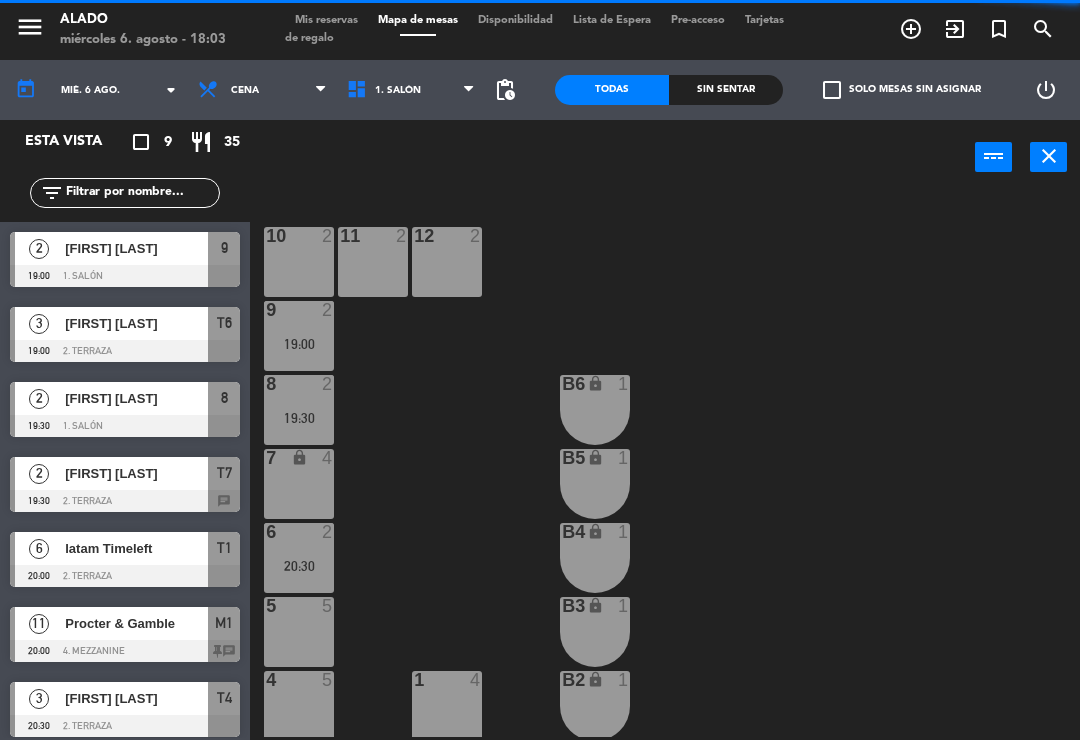click at bounding box center [299, 680] 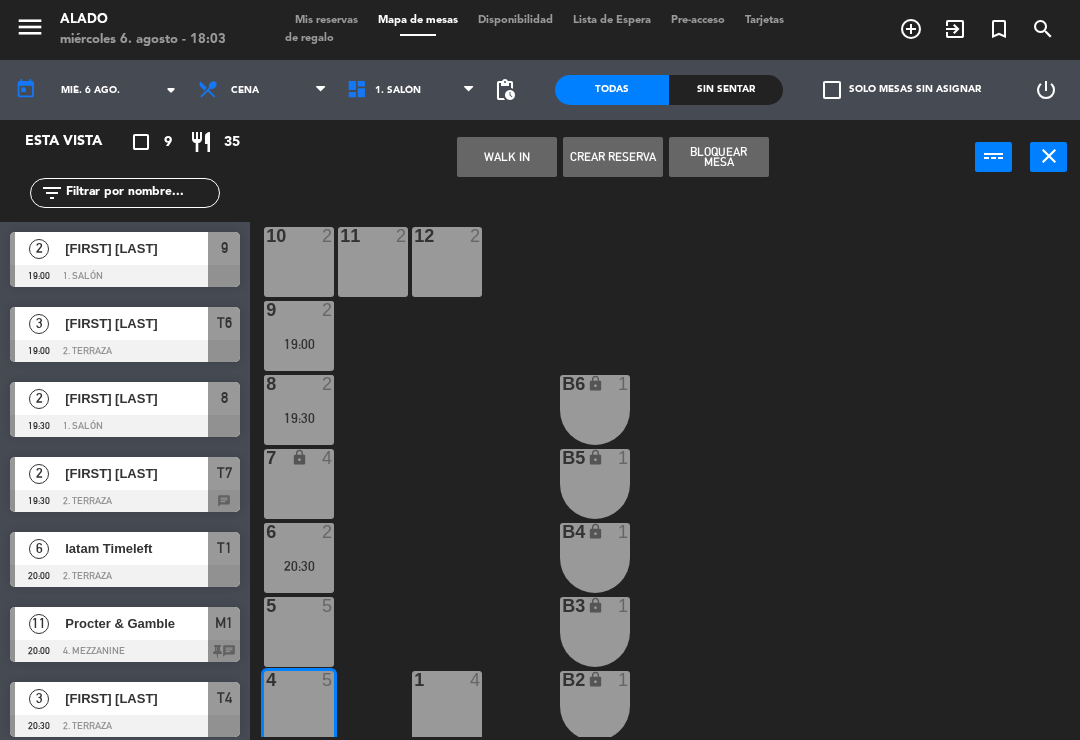 click on "WALK IN" at bounding box center [507, 157] 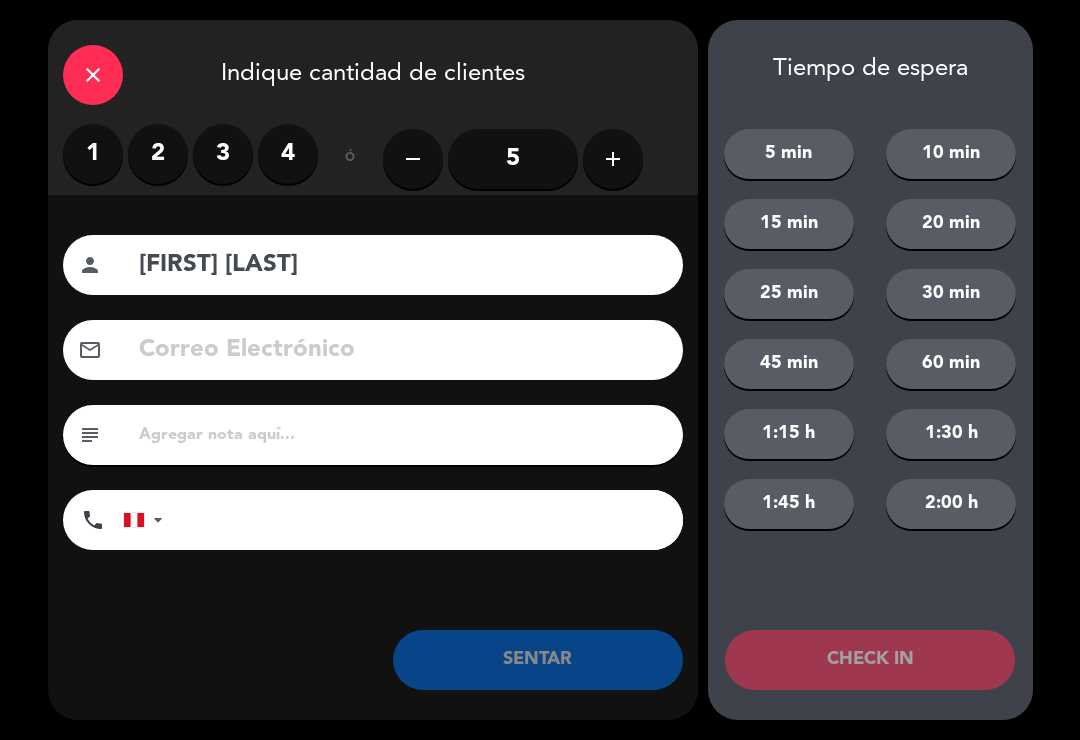 type on "[FIRST] [LAST]" 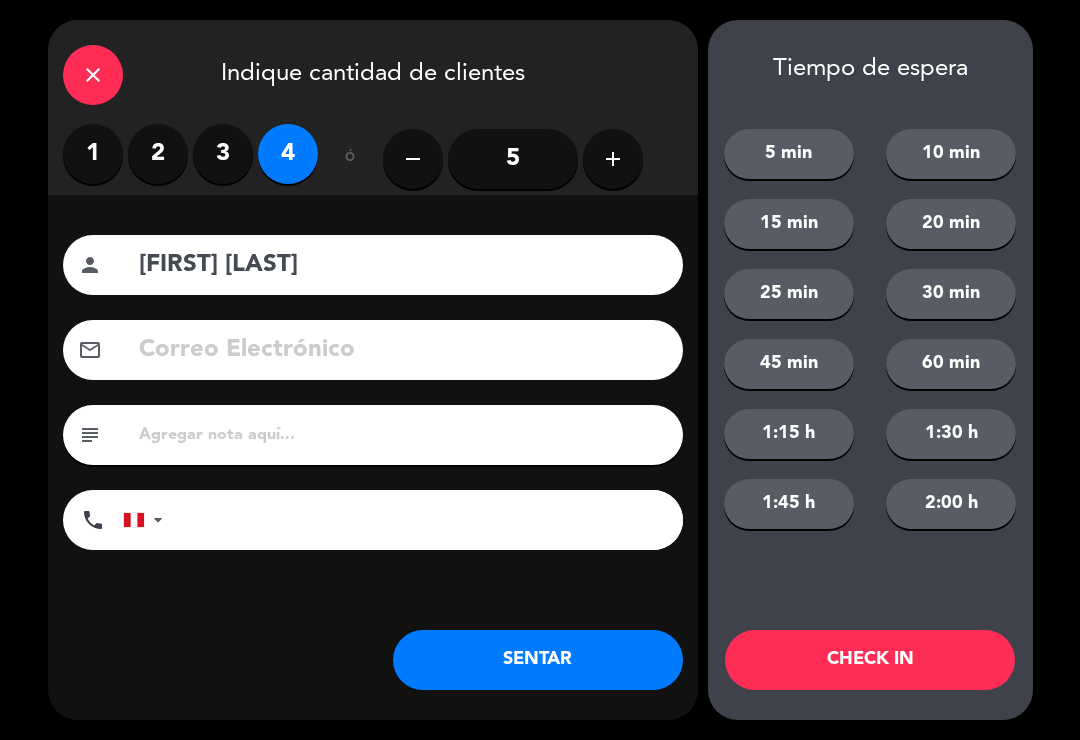 click on "SENTAR" 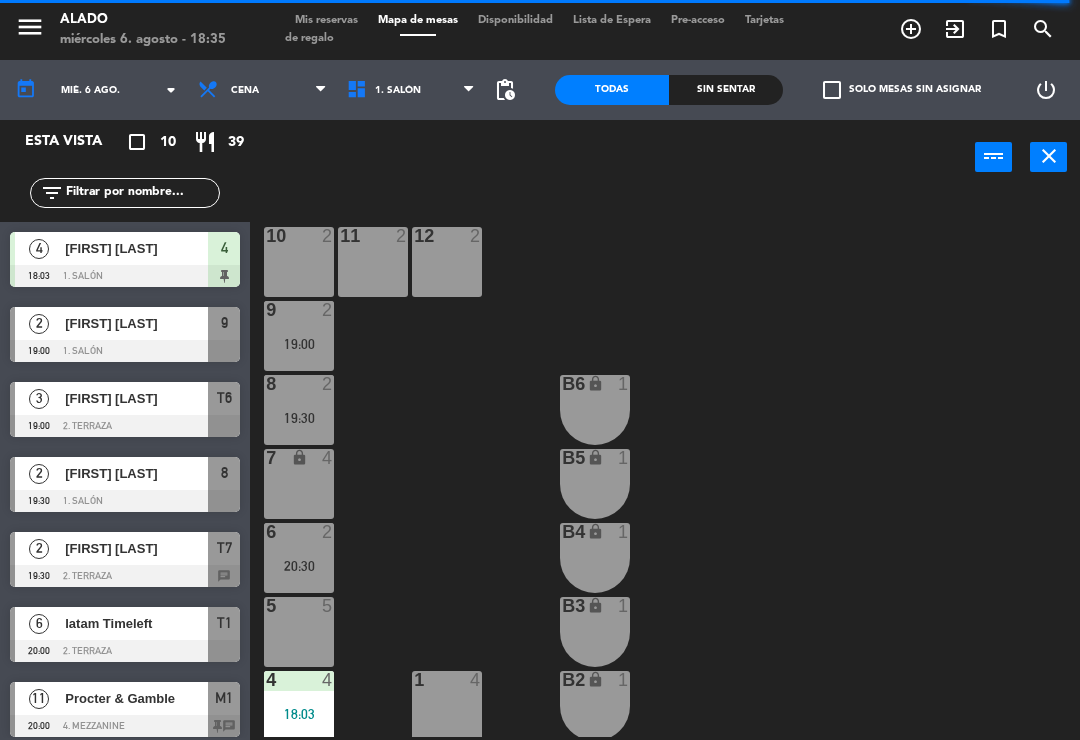 click on "menu  Alado   miércoles 6. agosto - 18:35   Mis reservas   Mapa de mesas   Disponibilidad   Lista de Espera   Pre-acceso   Tarjetas de regalo  add_circle_outline exit_to_app turned_in_not search" 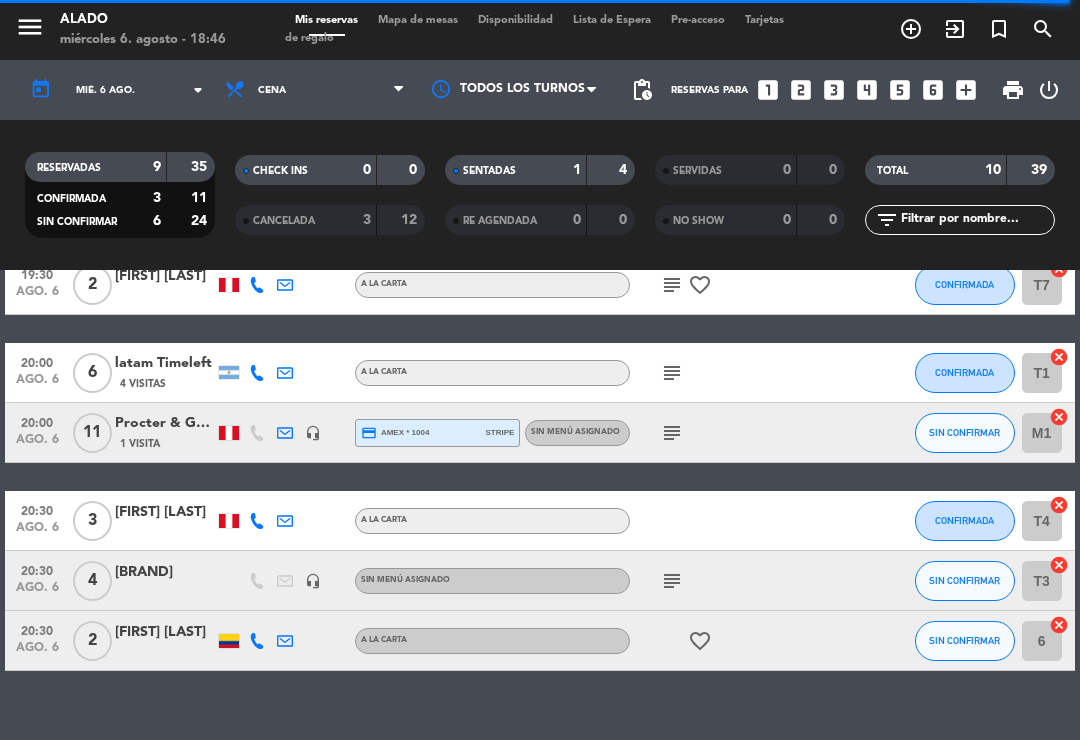 scroll, scrollTop: 403, scrollLeft: 0, axis: vertical 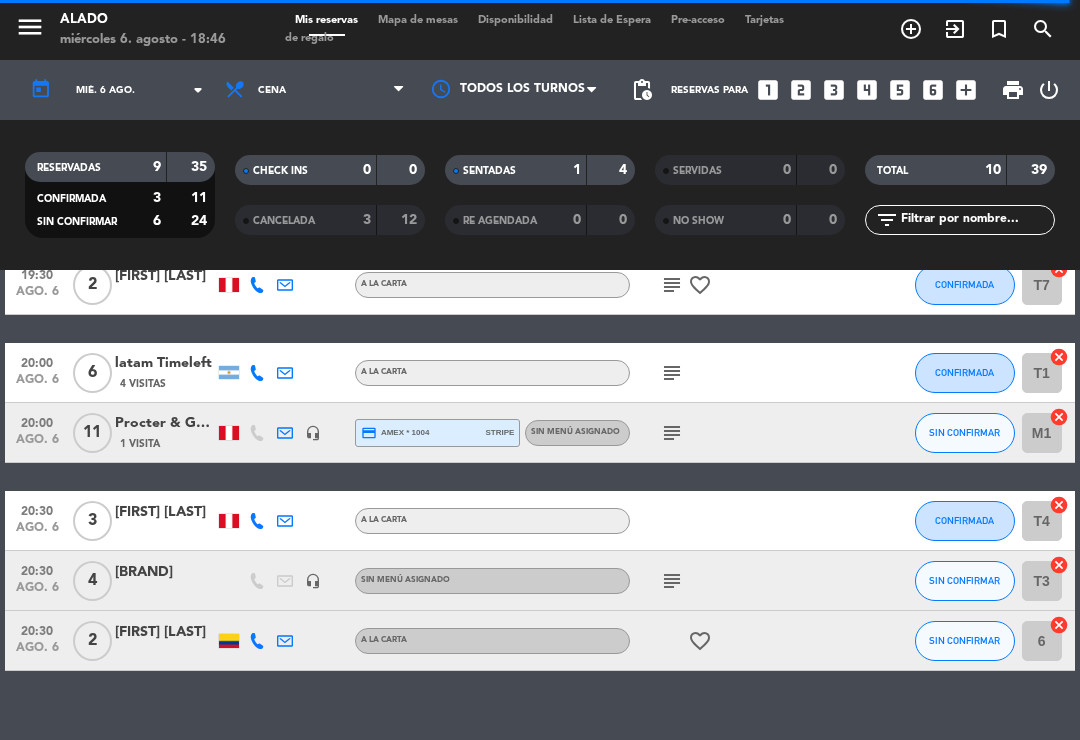 click on "[BRAND]" 